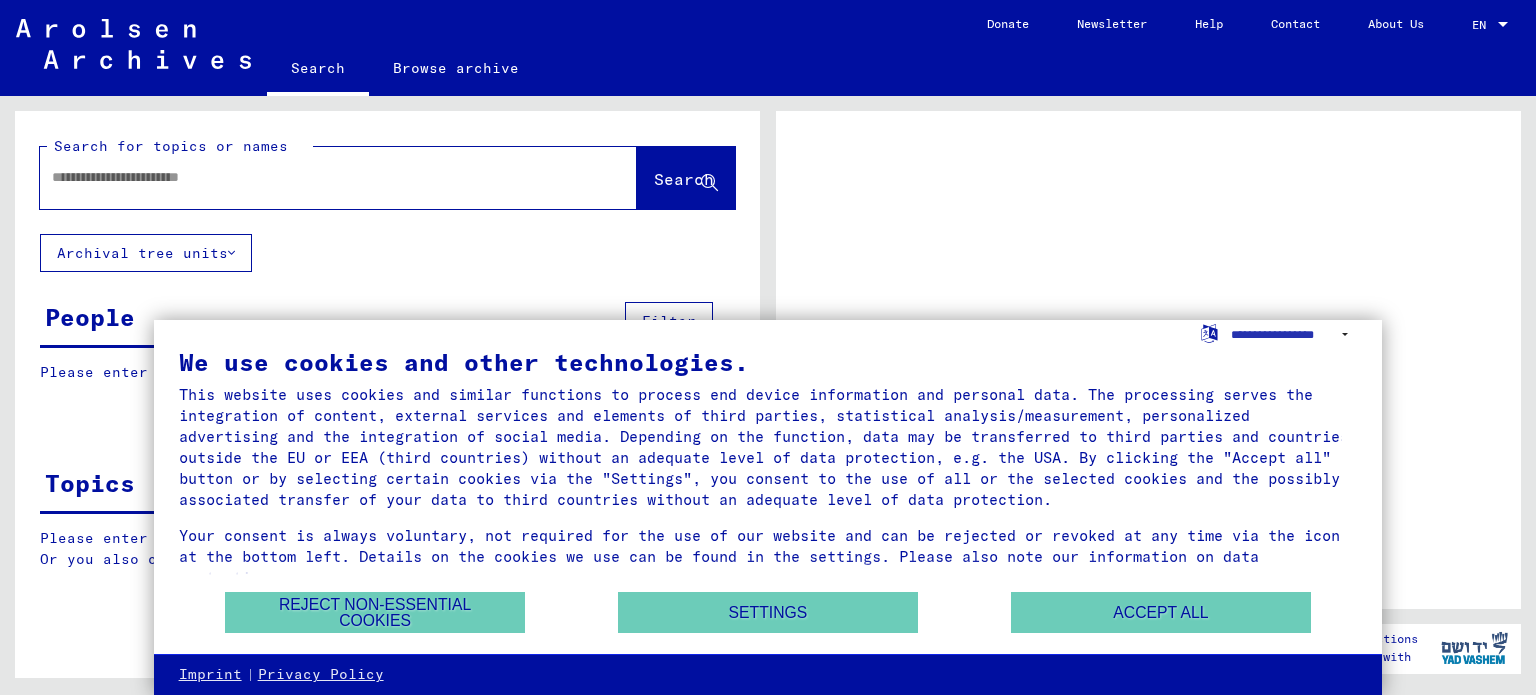 scroll, scrollTop: 0, scrollLeft: 0, axis: both 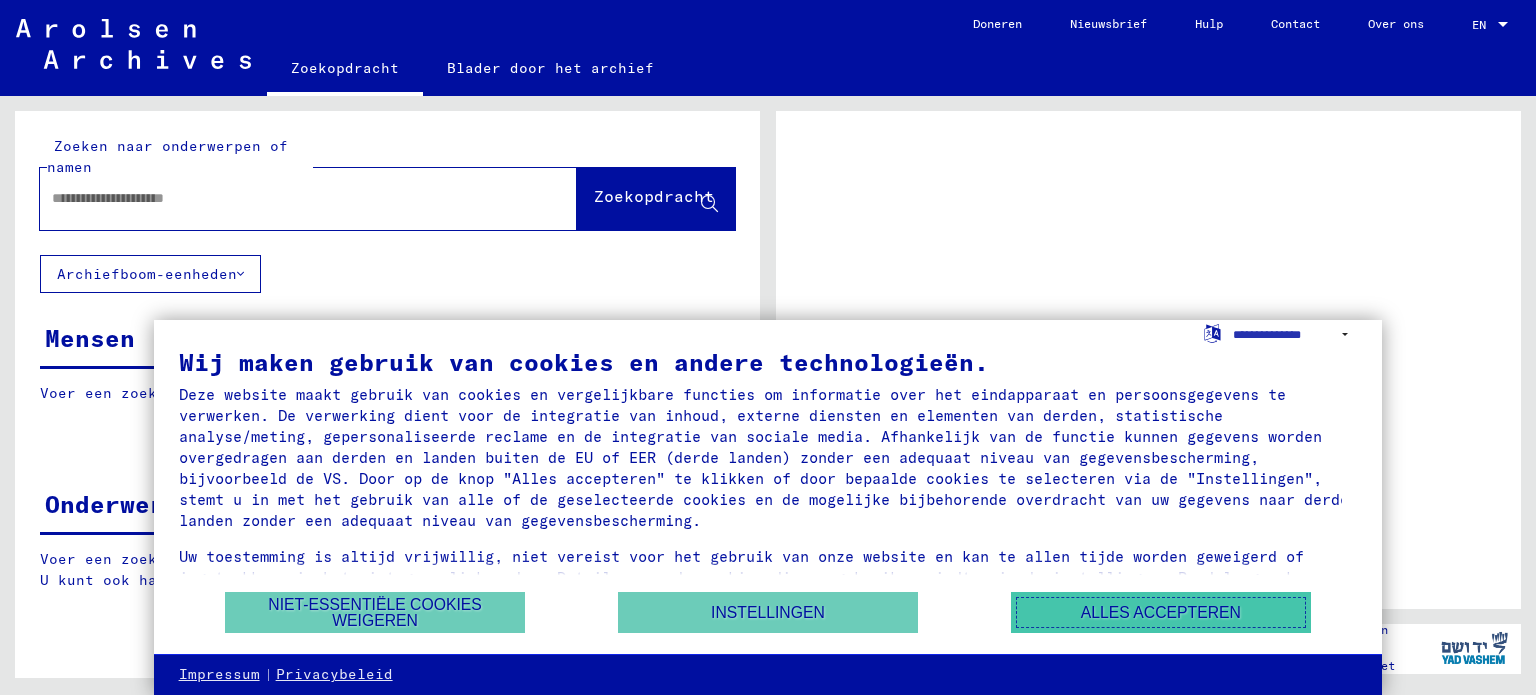 click on "Alles accepteren" at bounding box center (1161, 612) 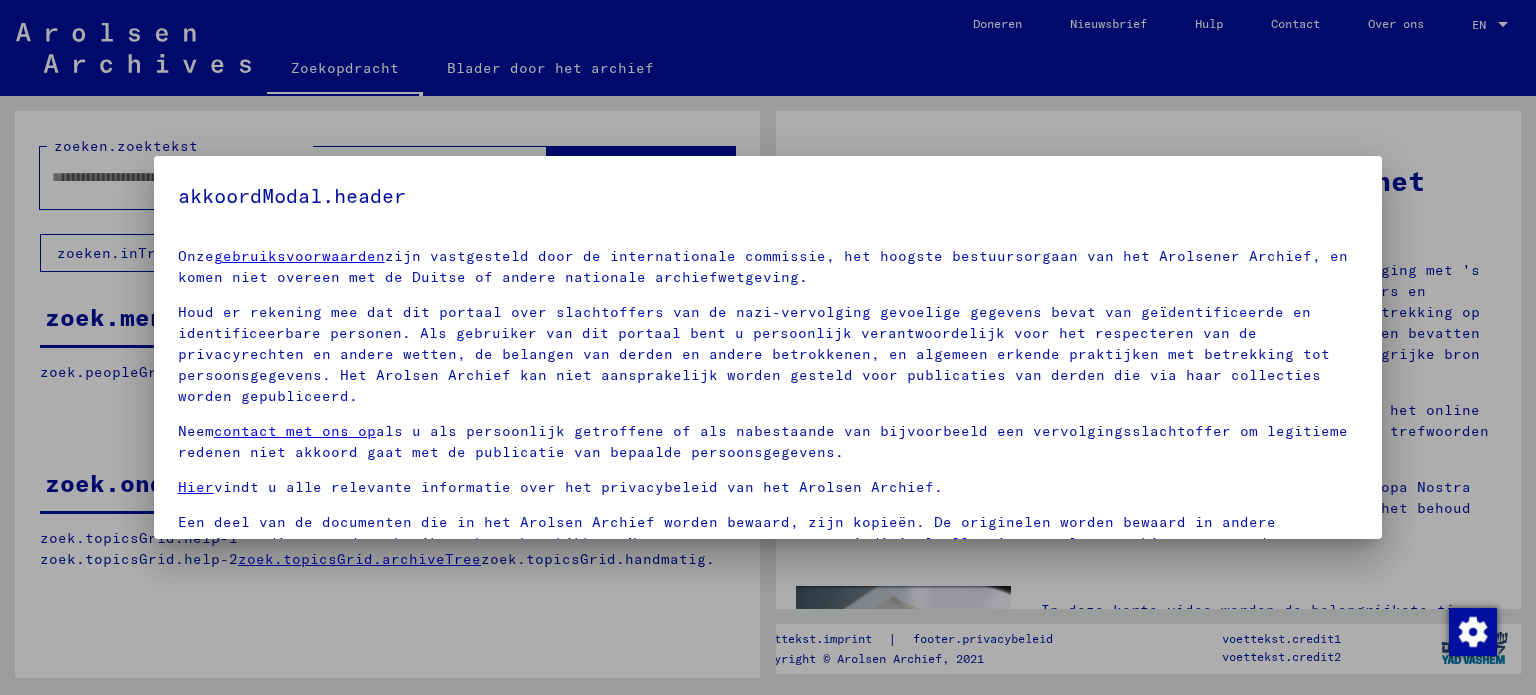 click at bounding box center (768, 347) 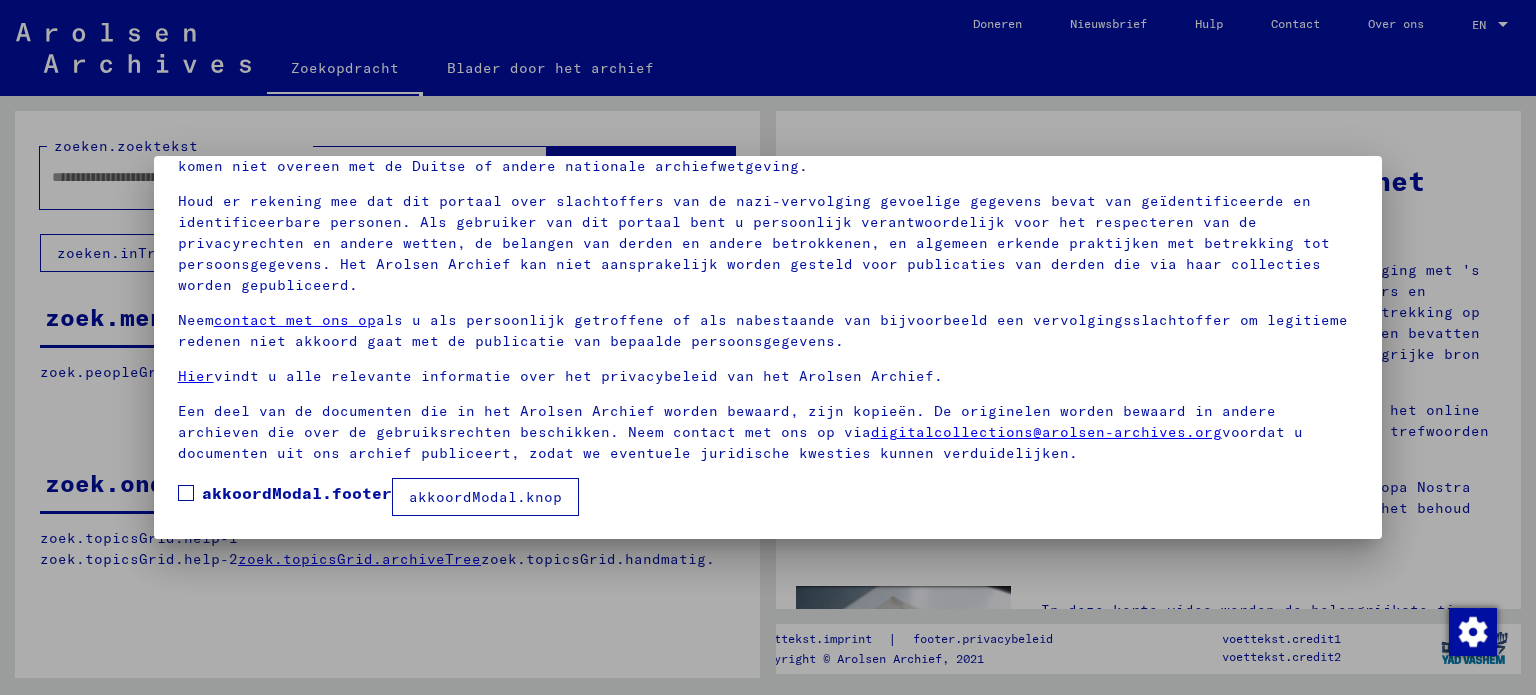 scroll, scrollTop: 112, scrollLeft: 0, axis: vertical 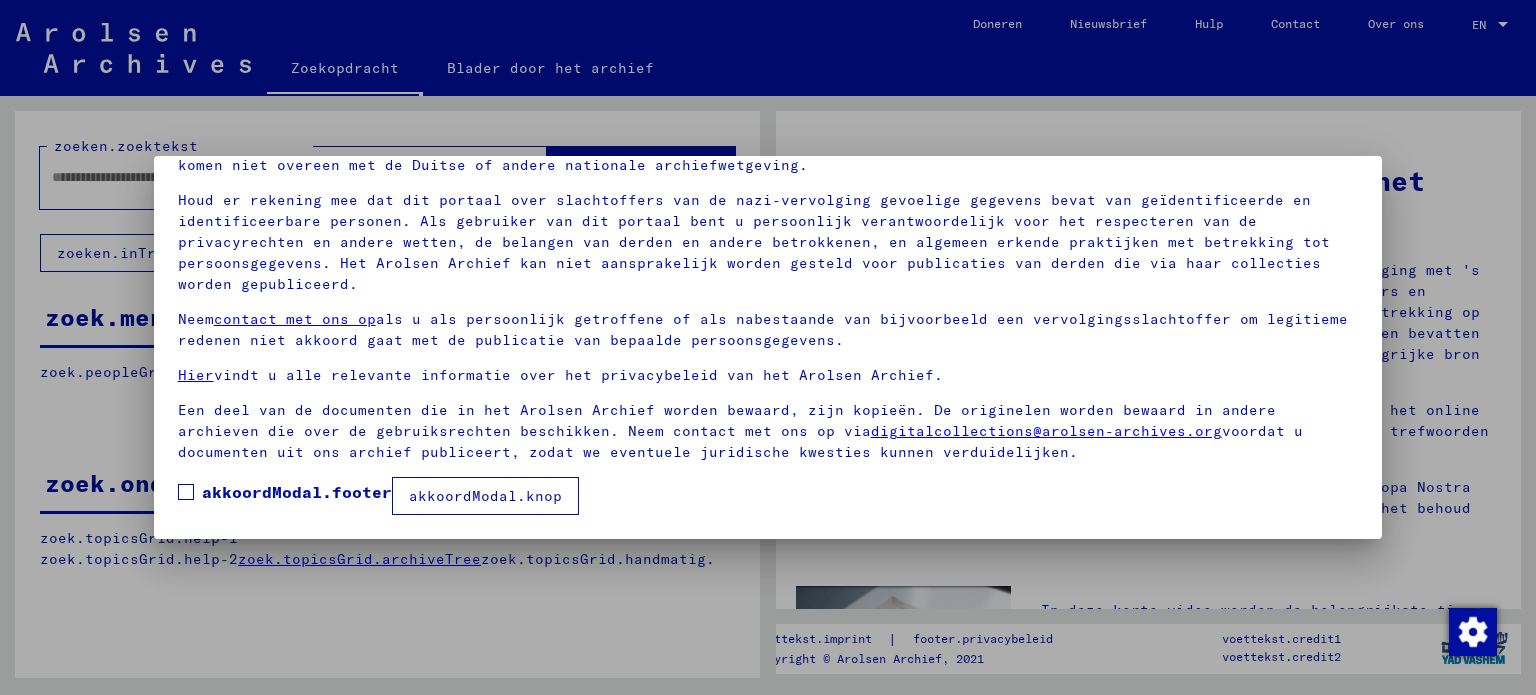 click on "akkoordModal.knop" at bounding box center [485, 496] 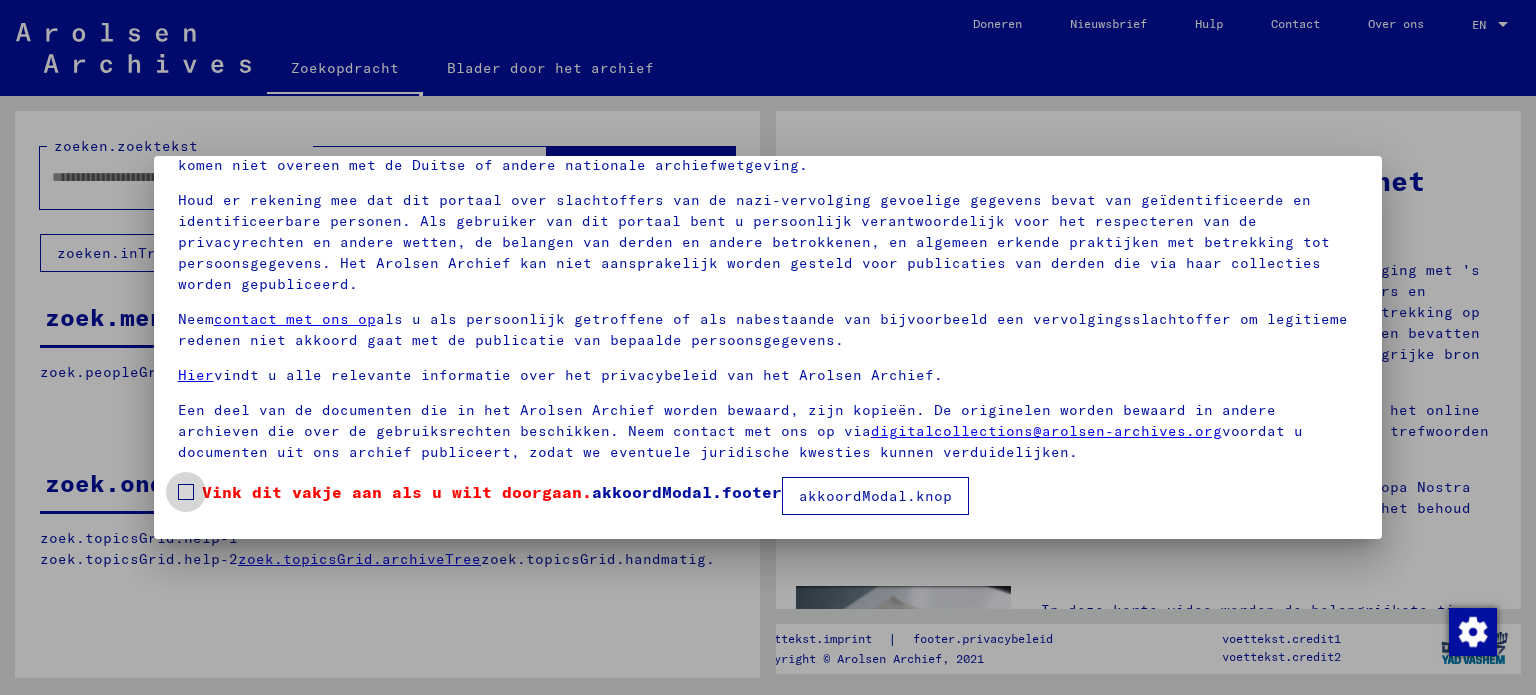 click at bounding box center (186, 492) 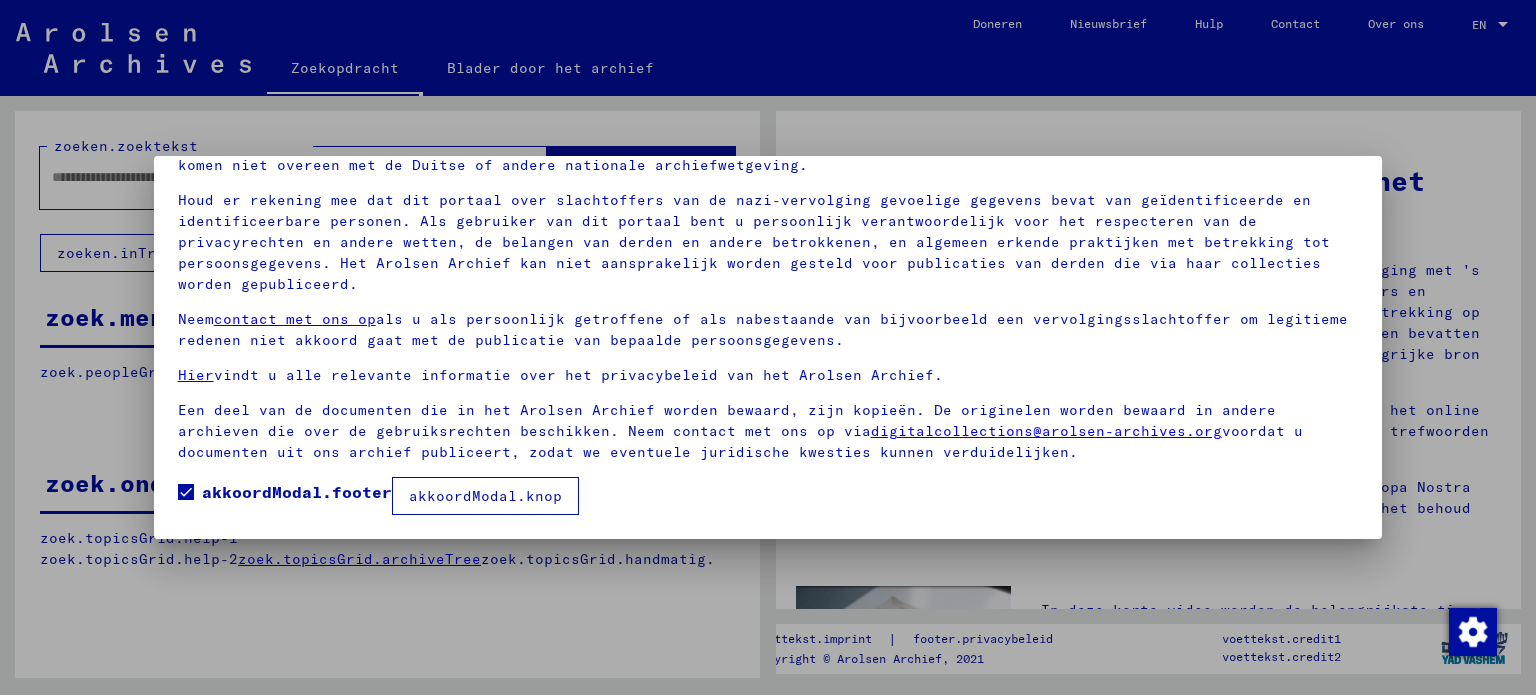 click on "akkoordModal.knop" at bounding box center [485, 496] 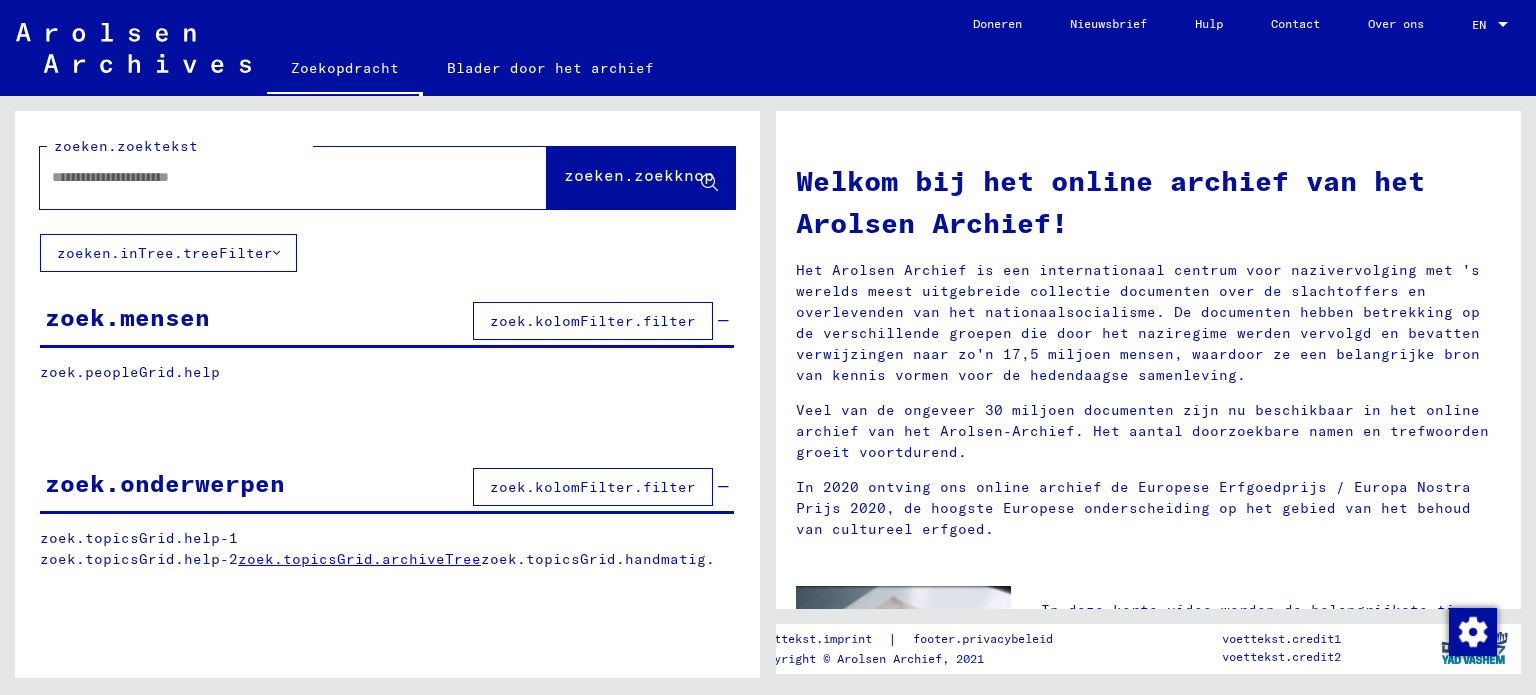 click at bounding box center (269, 177) 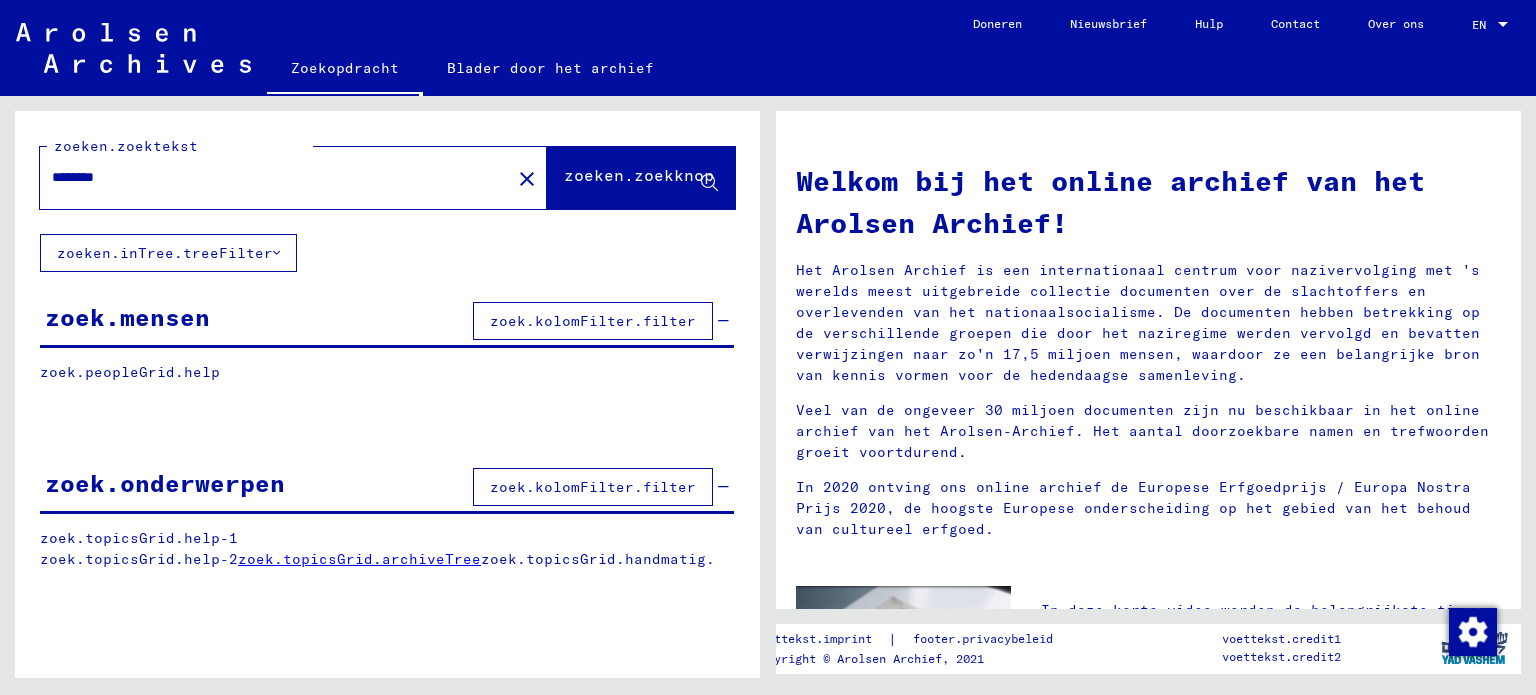 type on "********" 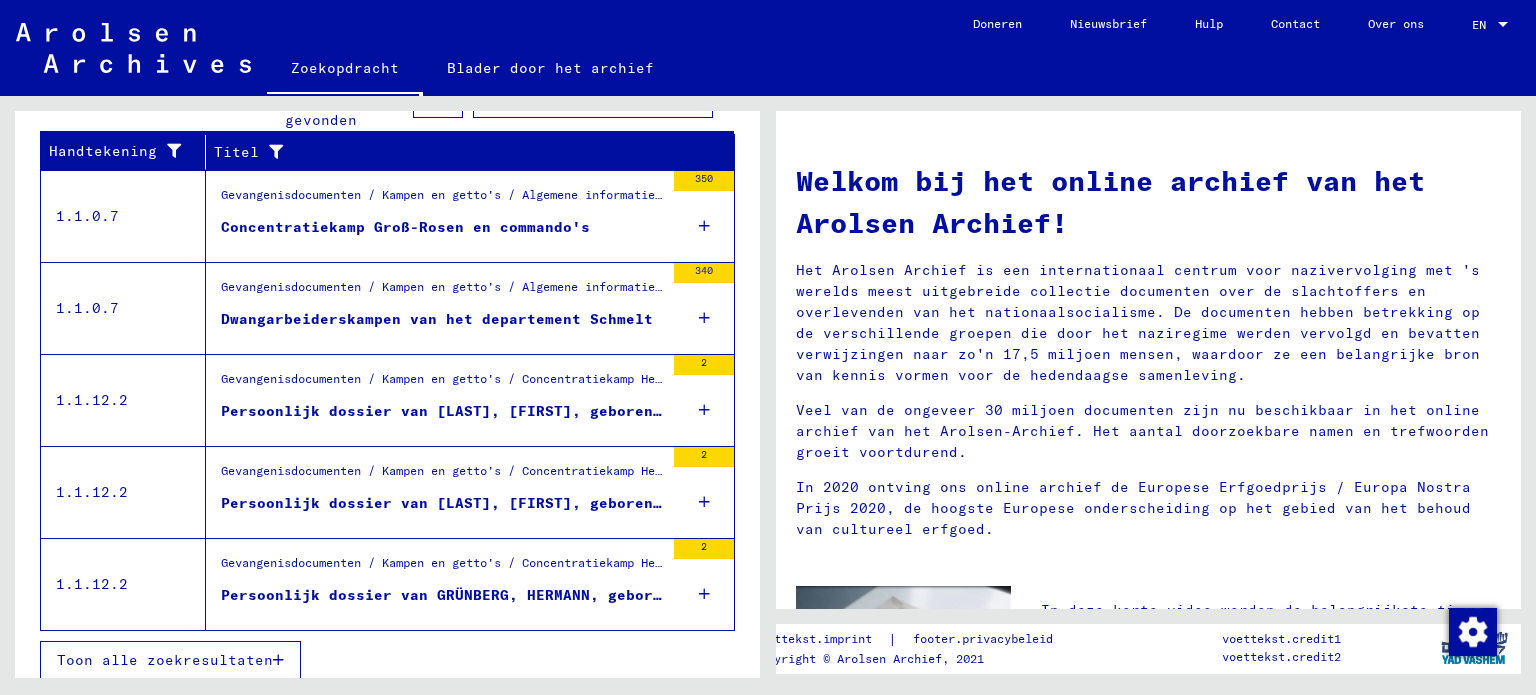 scroll, scrollTop: 704, scrollLeft: 0, axis: vertical 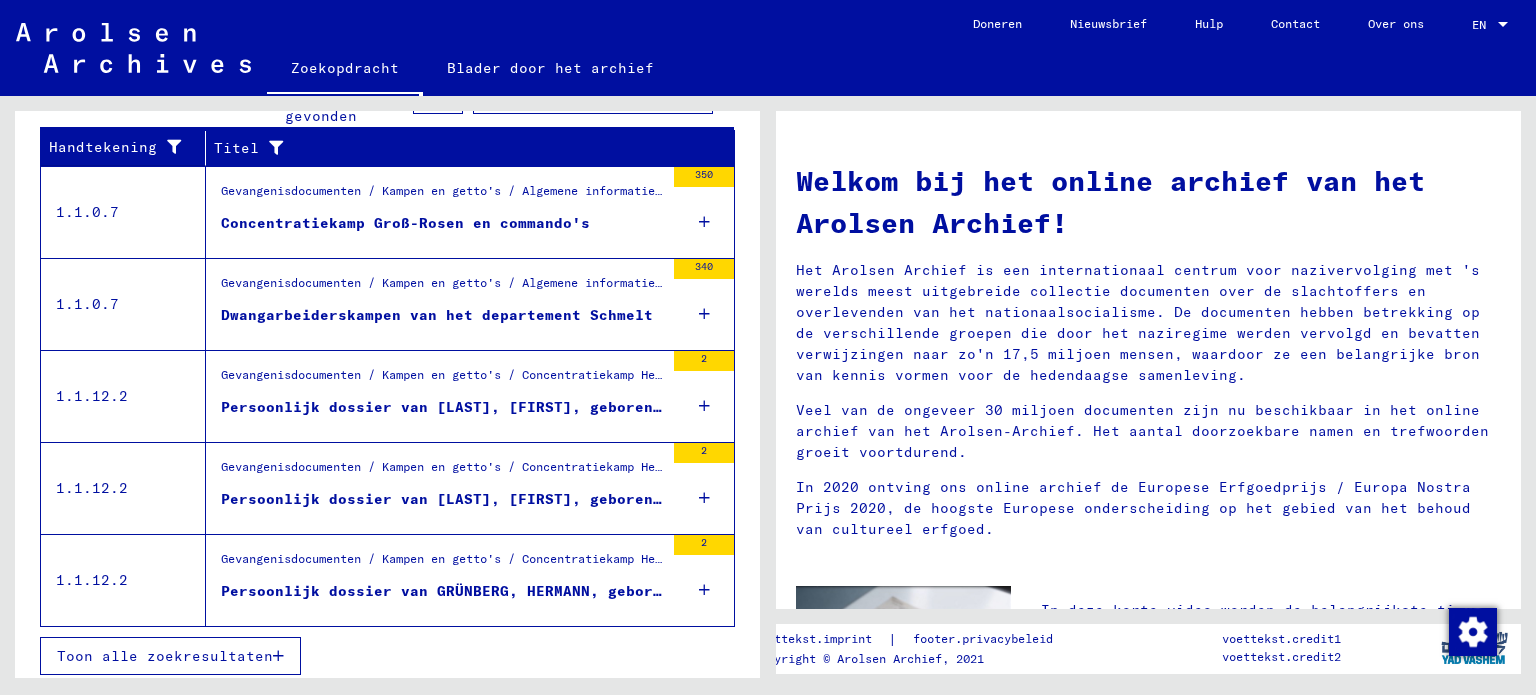 click on "Toon alle zoekresultaten" at bounding box center [165, 656] 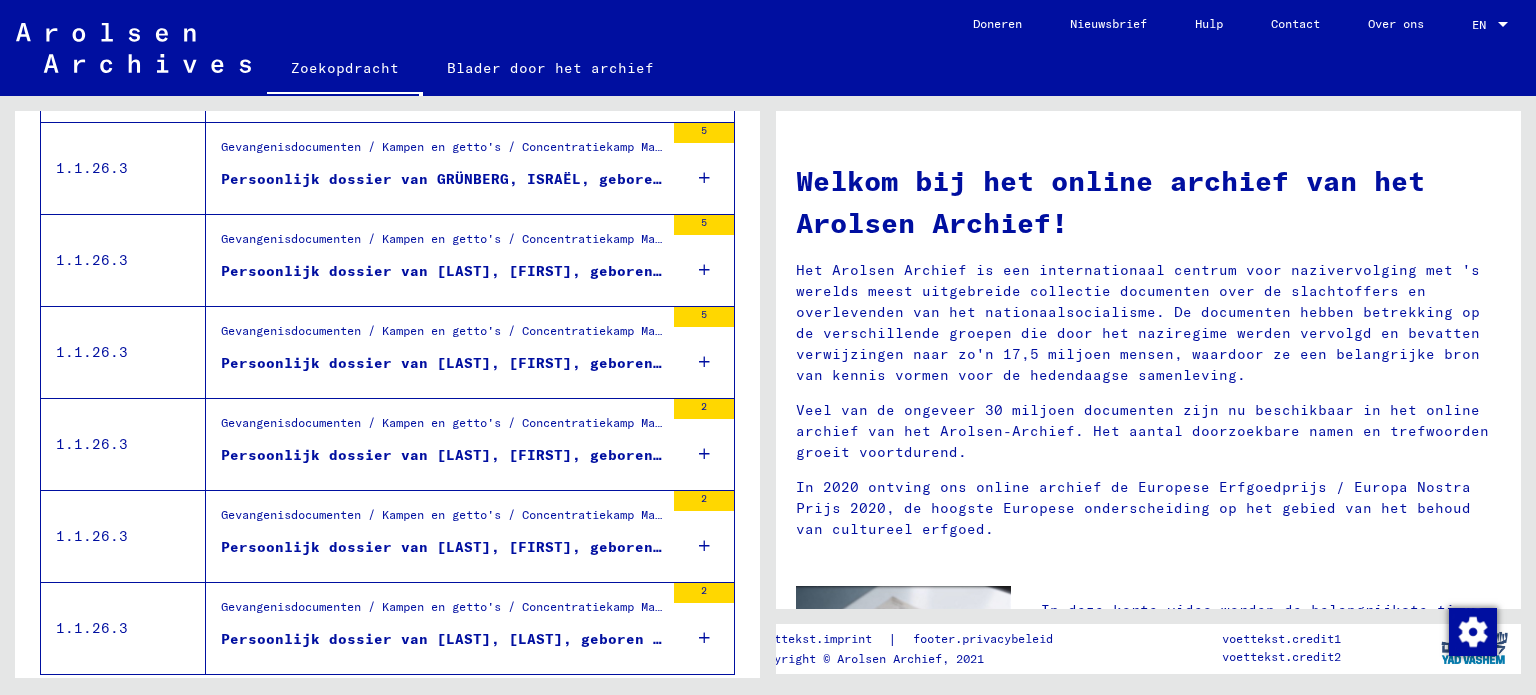 scroll, scrollTop: 2237, scrollLeft: 0, axis: vertical 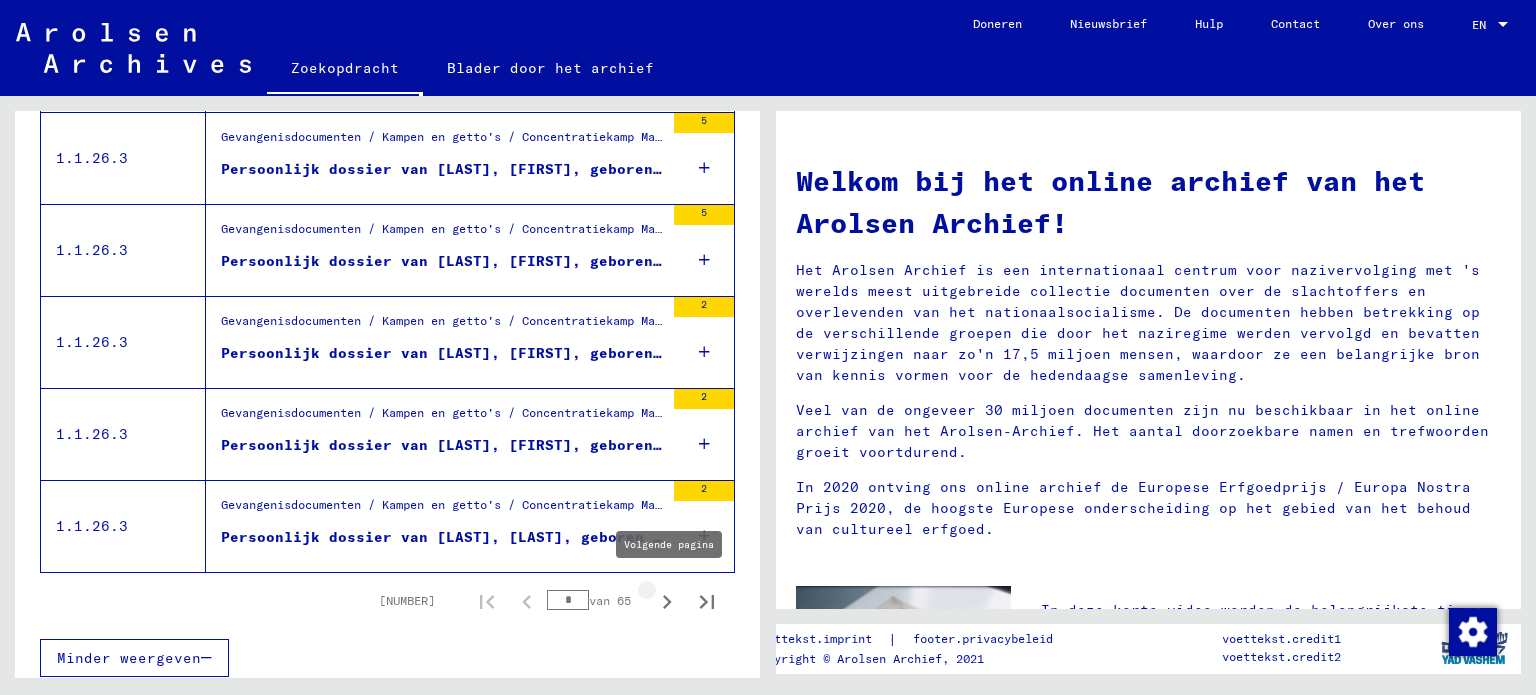 click 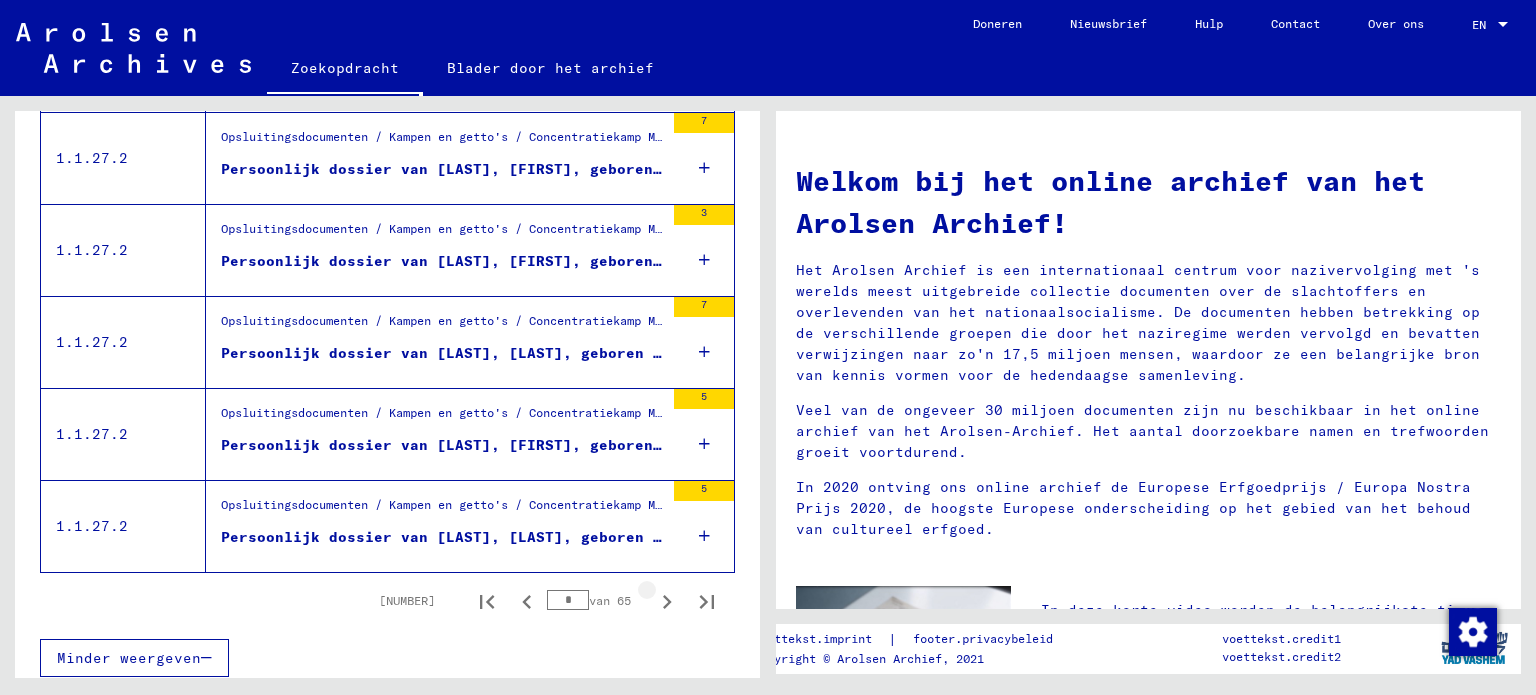 click 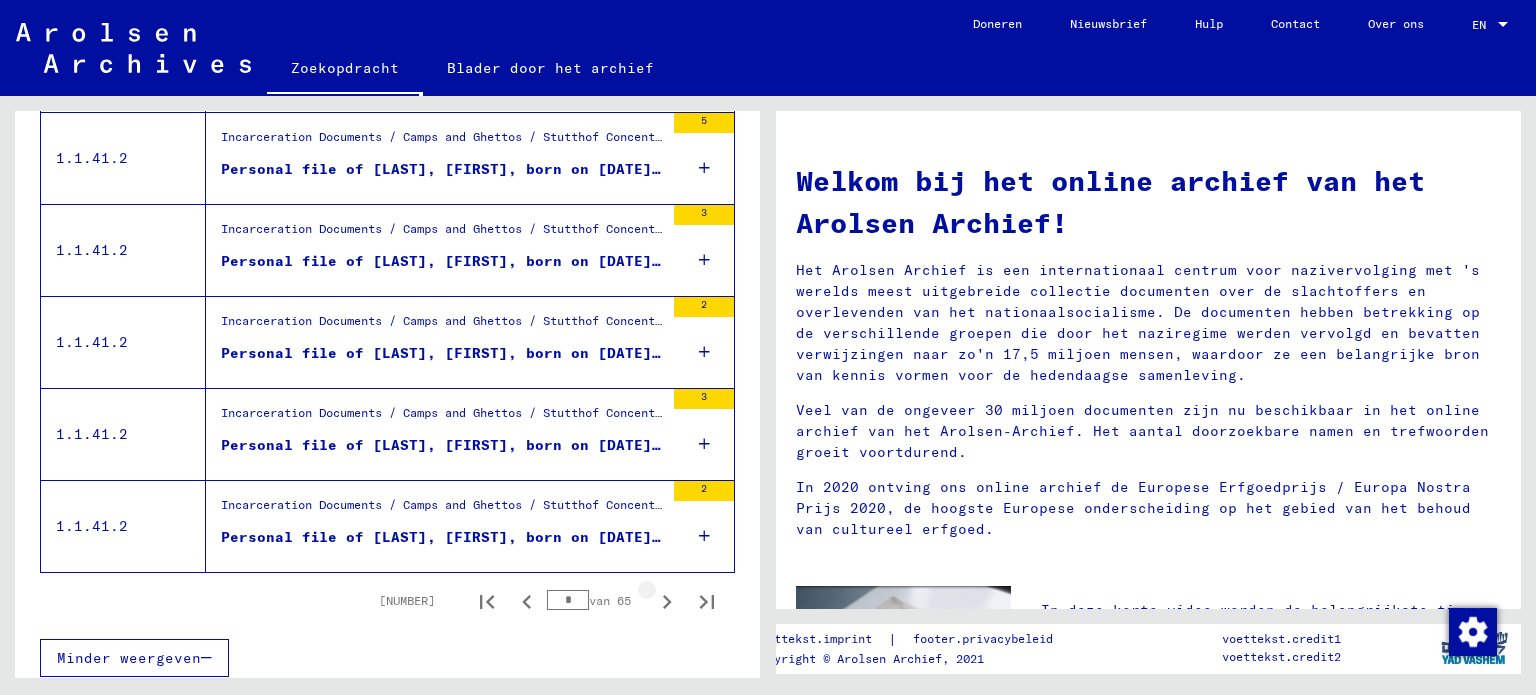 click 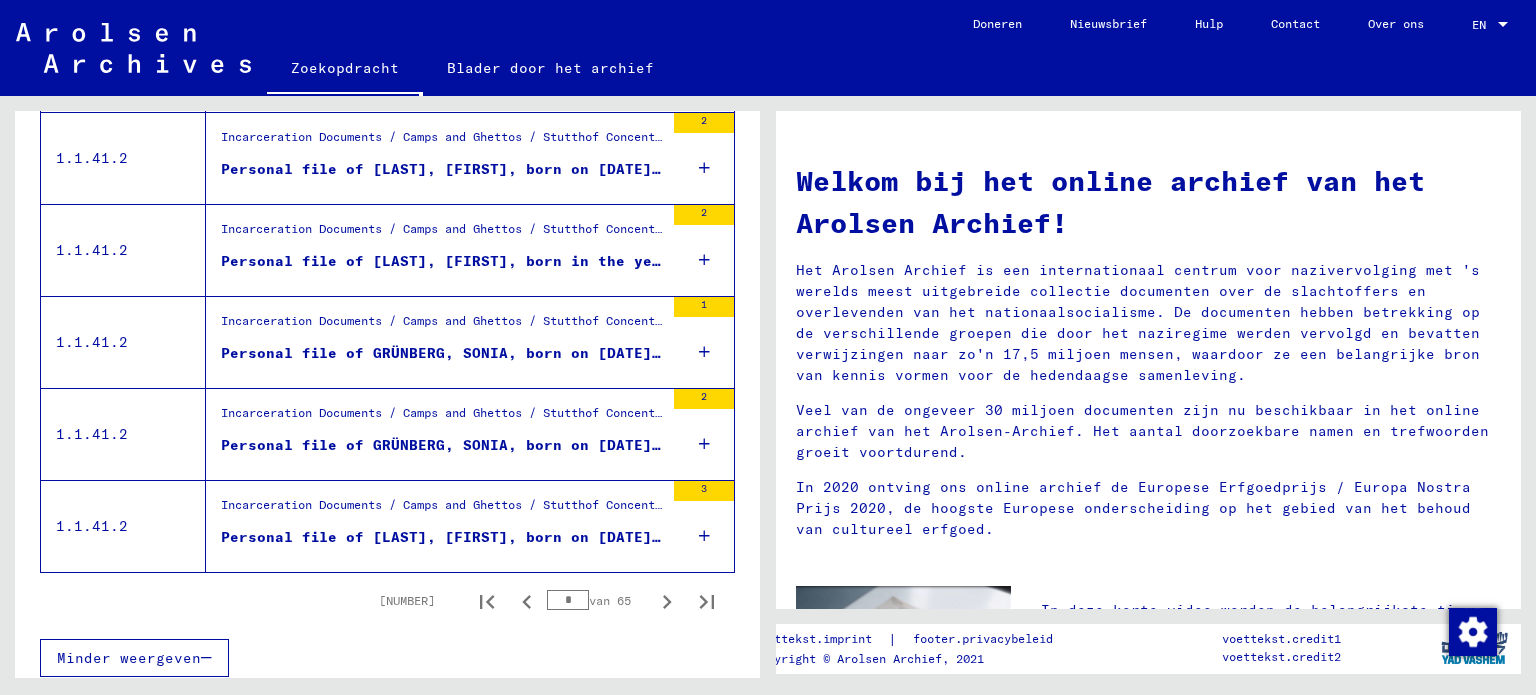 click 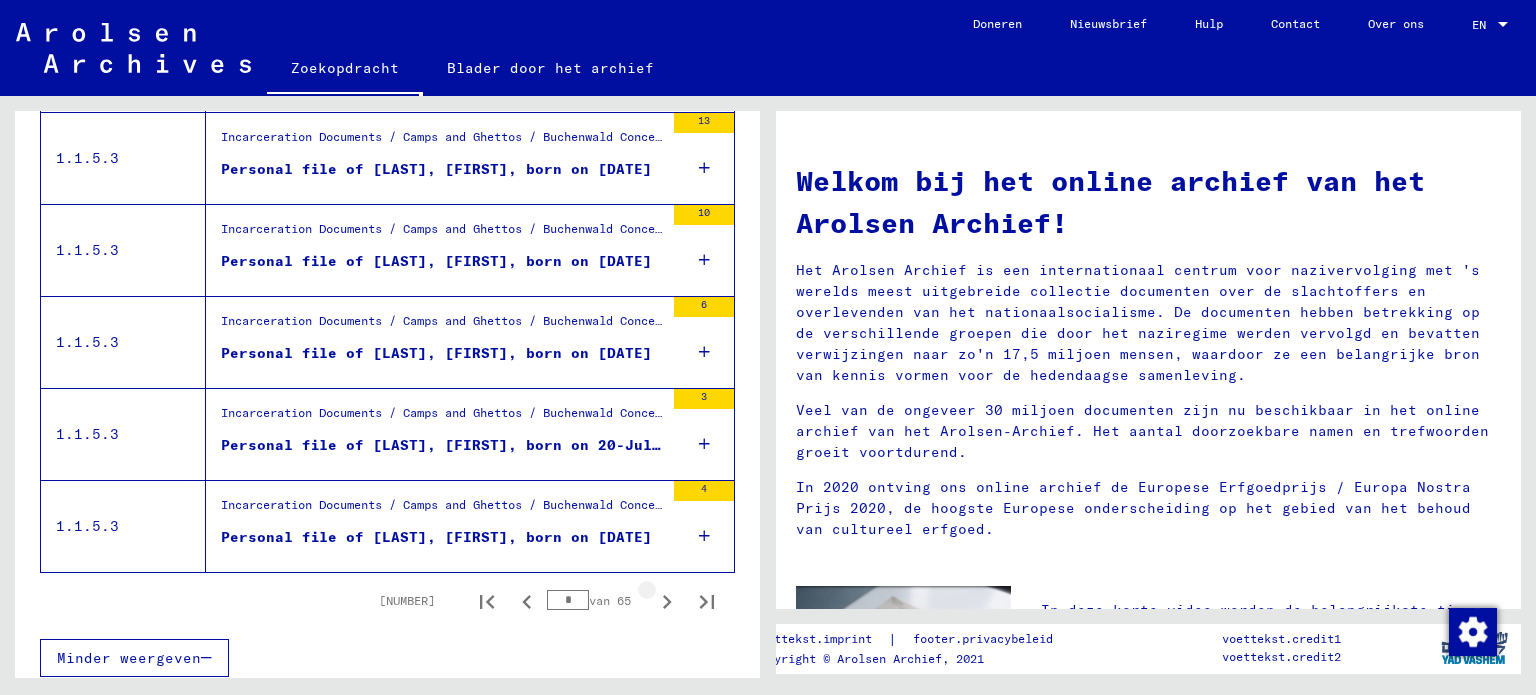 click 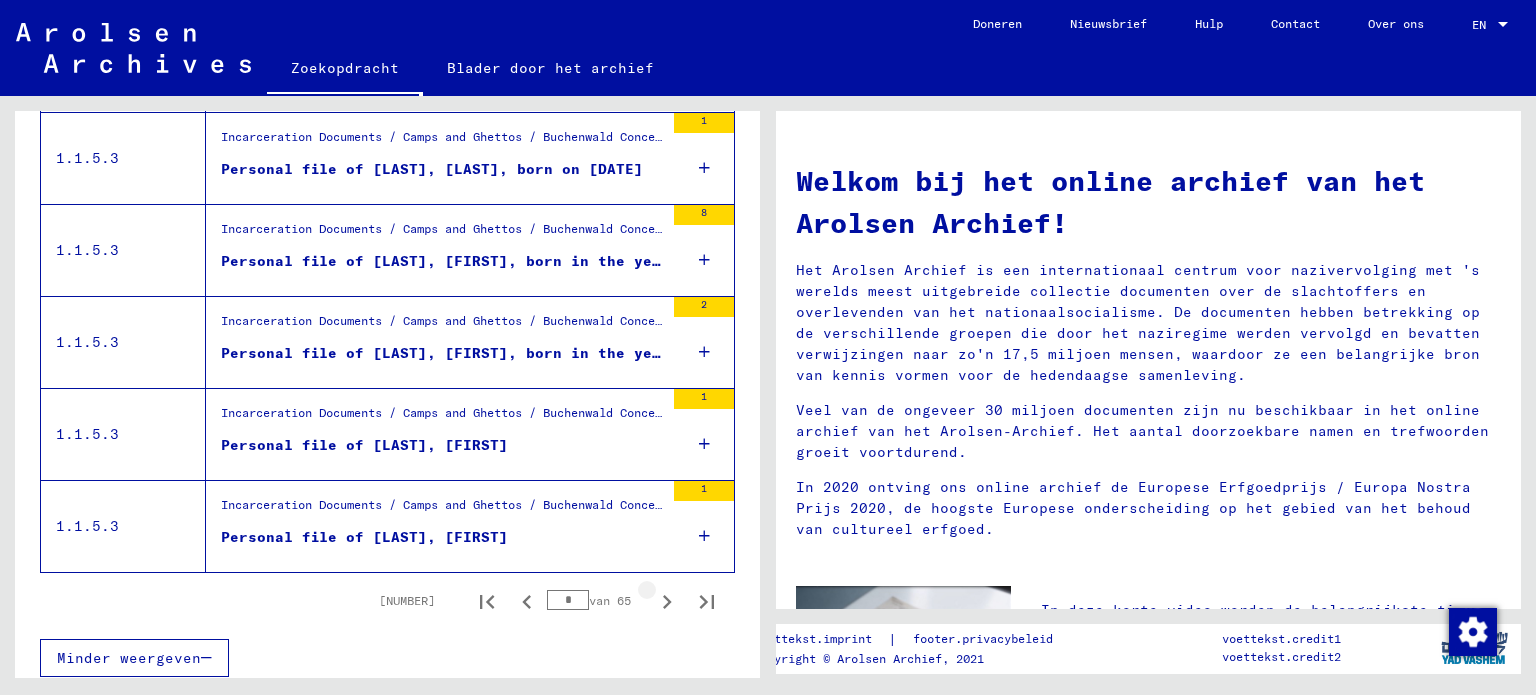 click at bounding box center [667, 601] 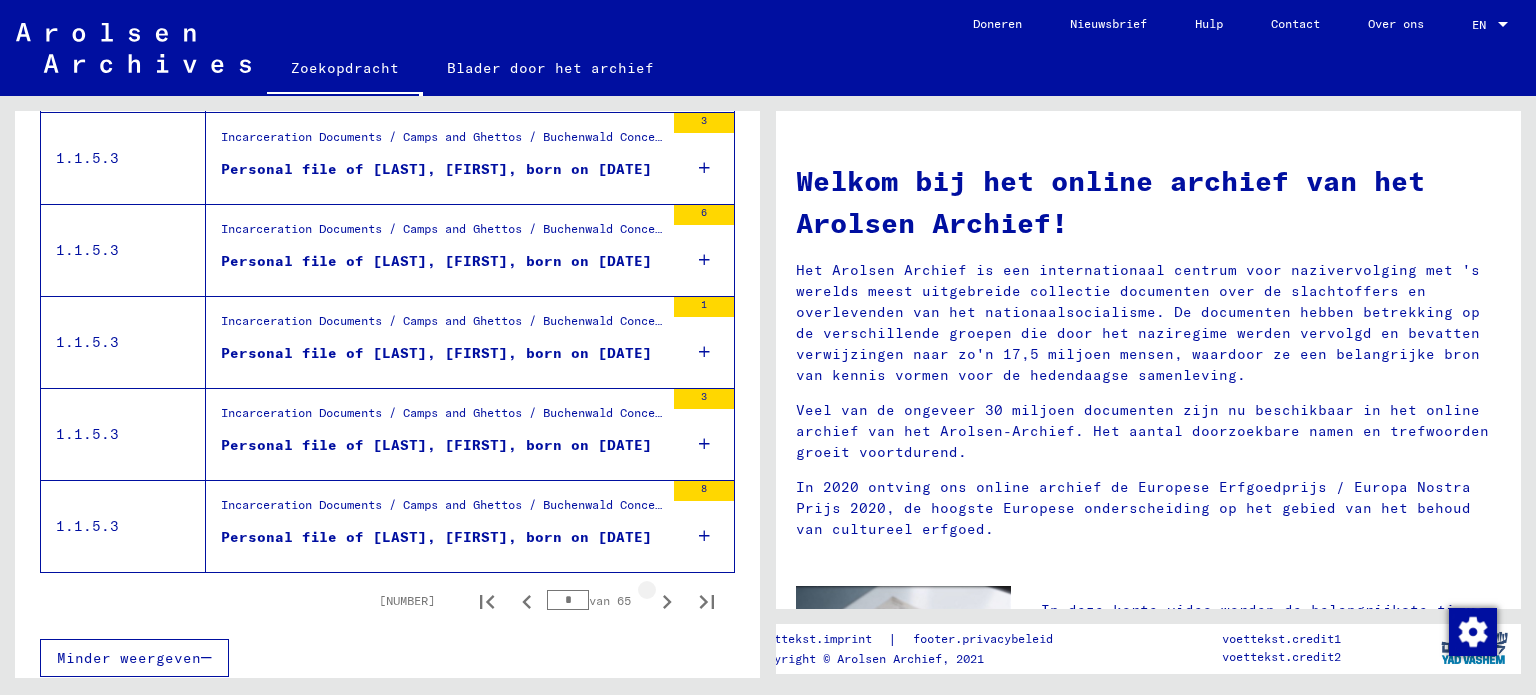 click at bounding box center [667, 601] 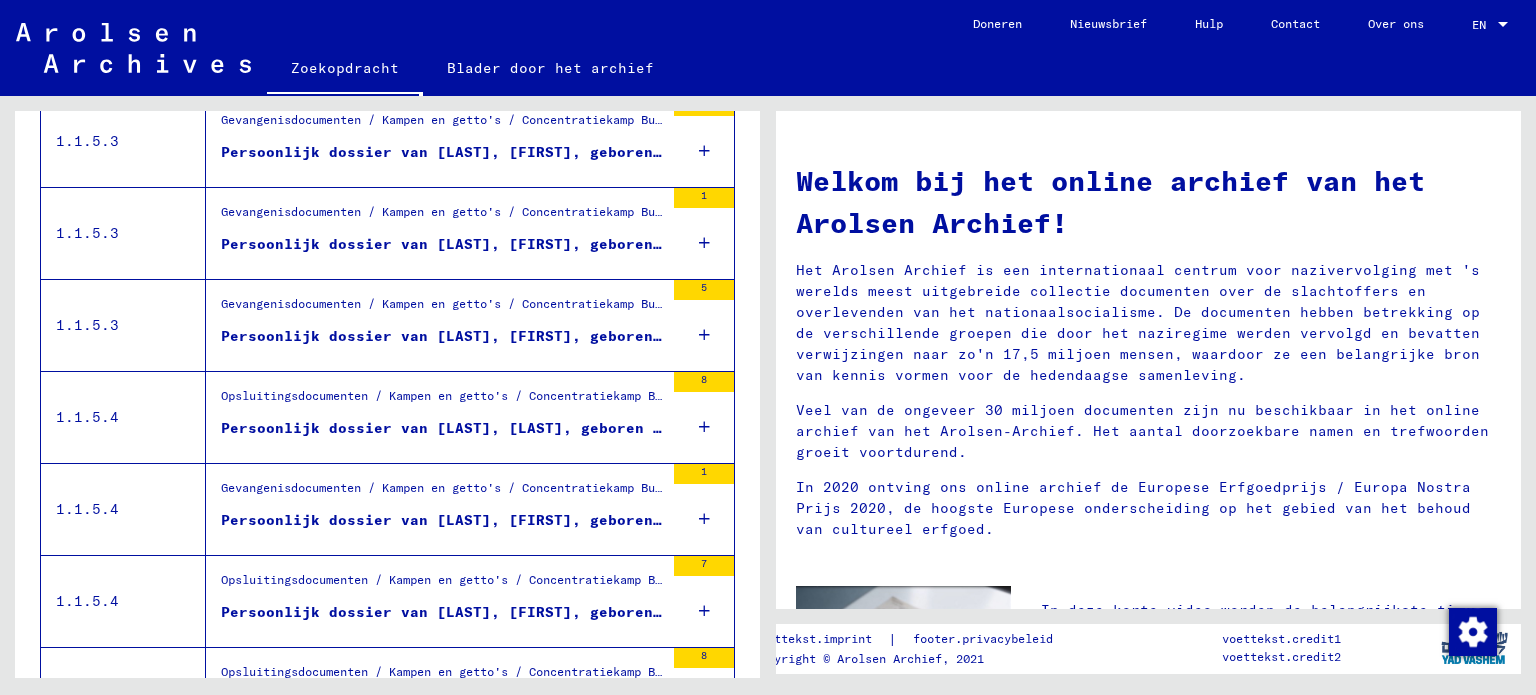scroll, scrollTop: 2237, scrollLeft: 0, axis: vertical 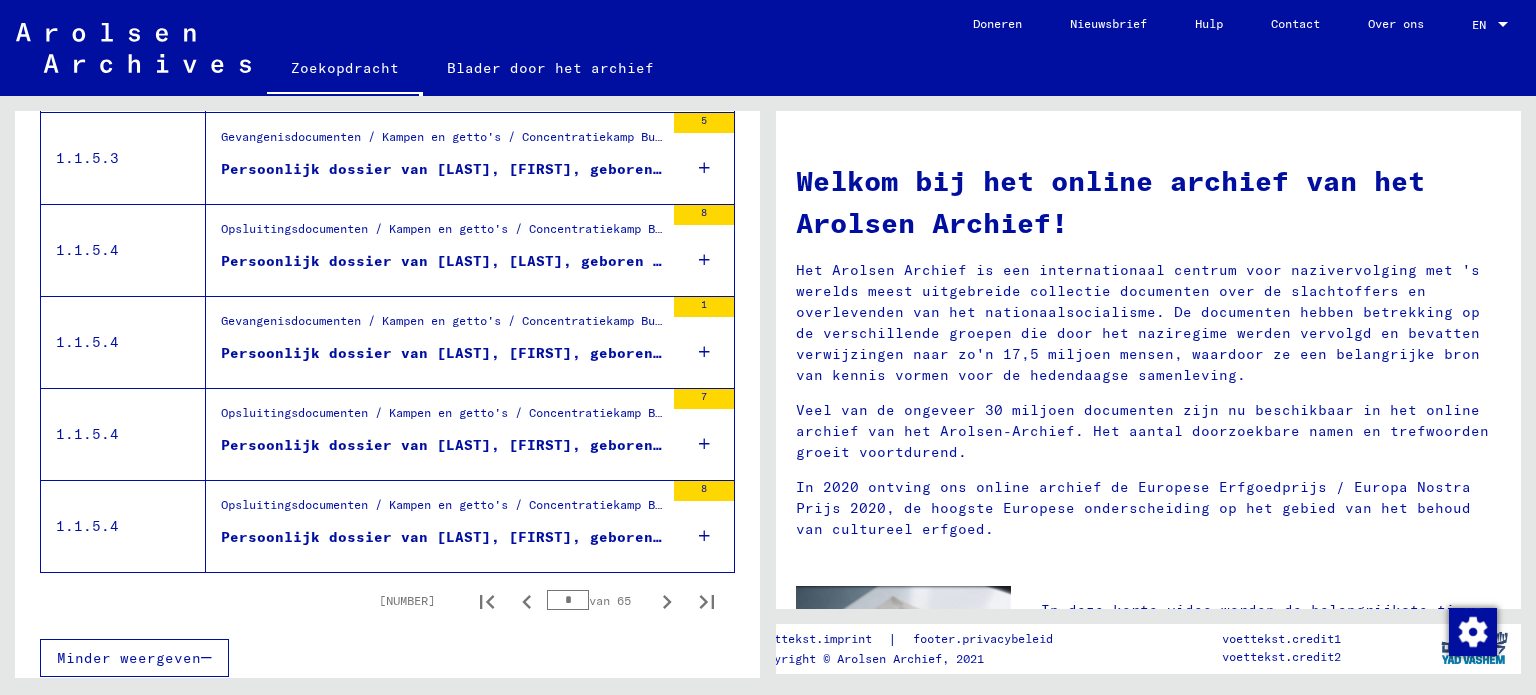 click on "[NUMBER]" at bounding box center [407, 600] 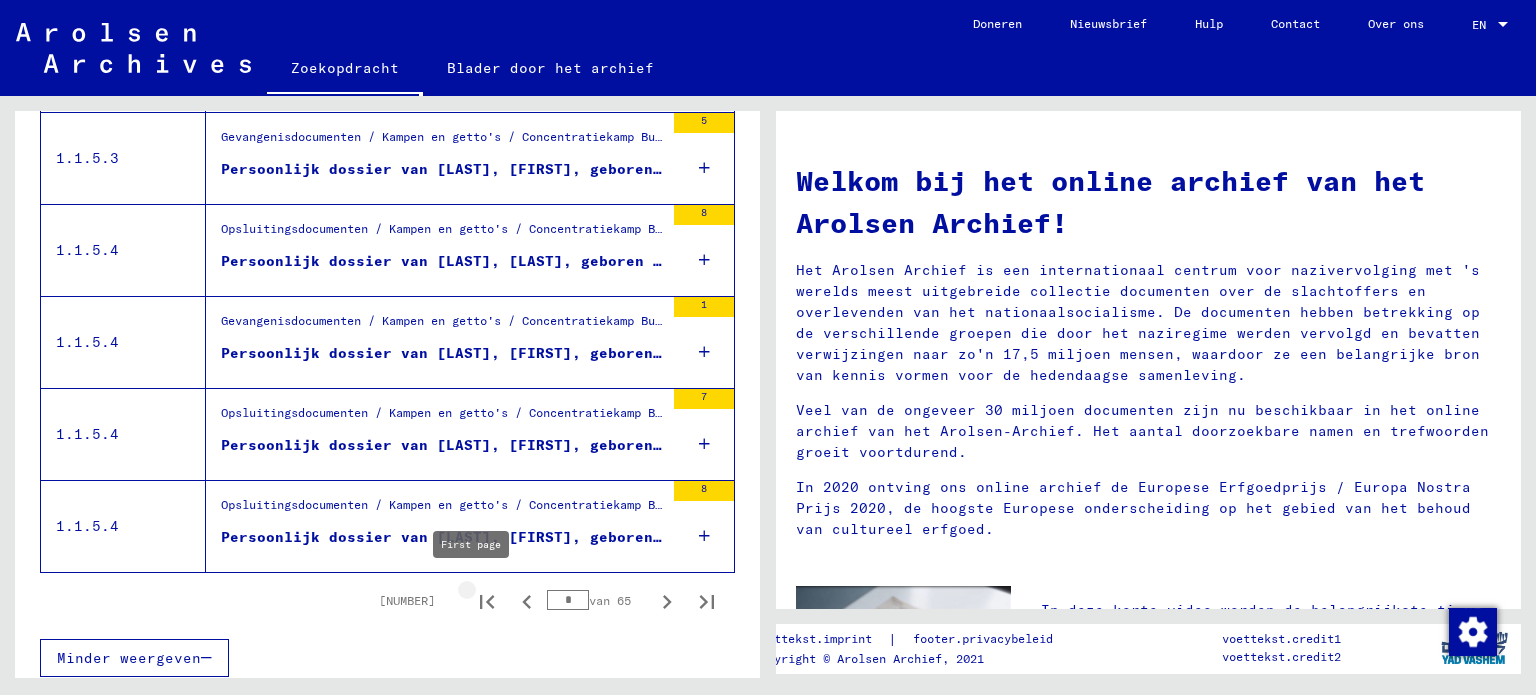 click 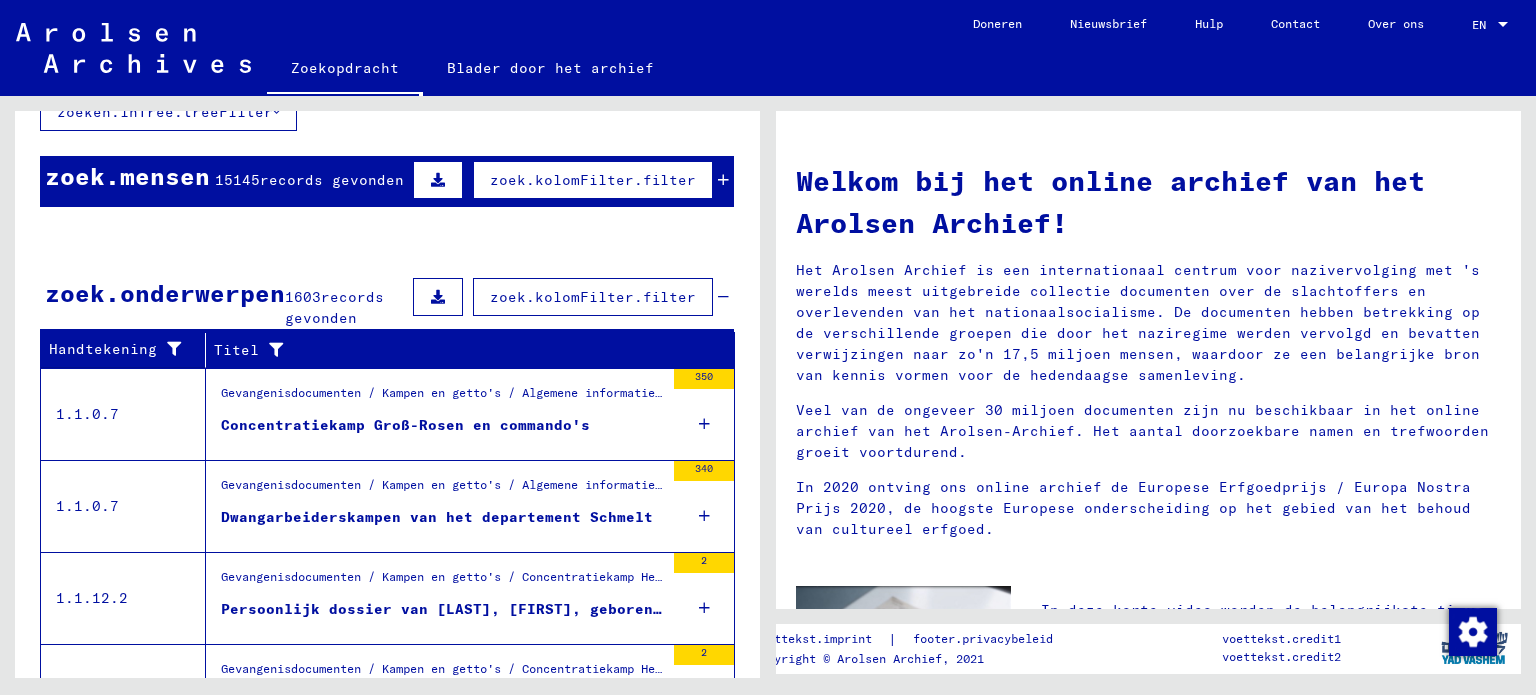 scroll, scrollTop: 137, scrollLeft: 0, axis: vertical 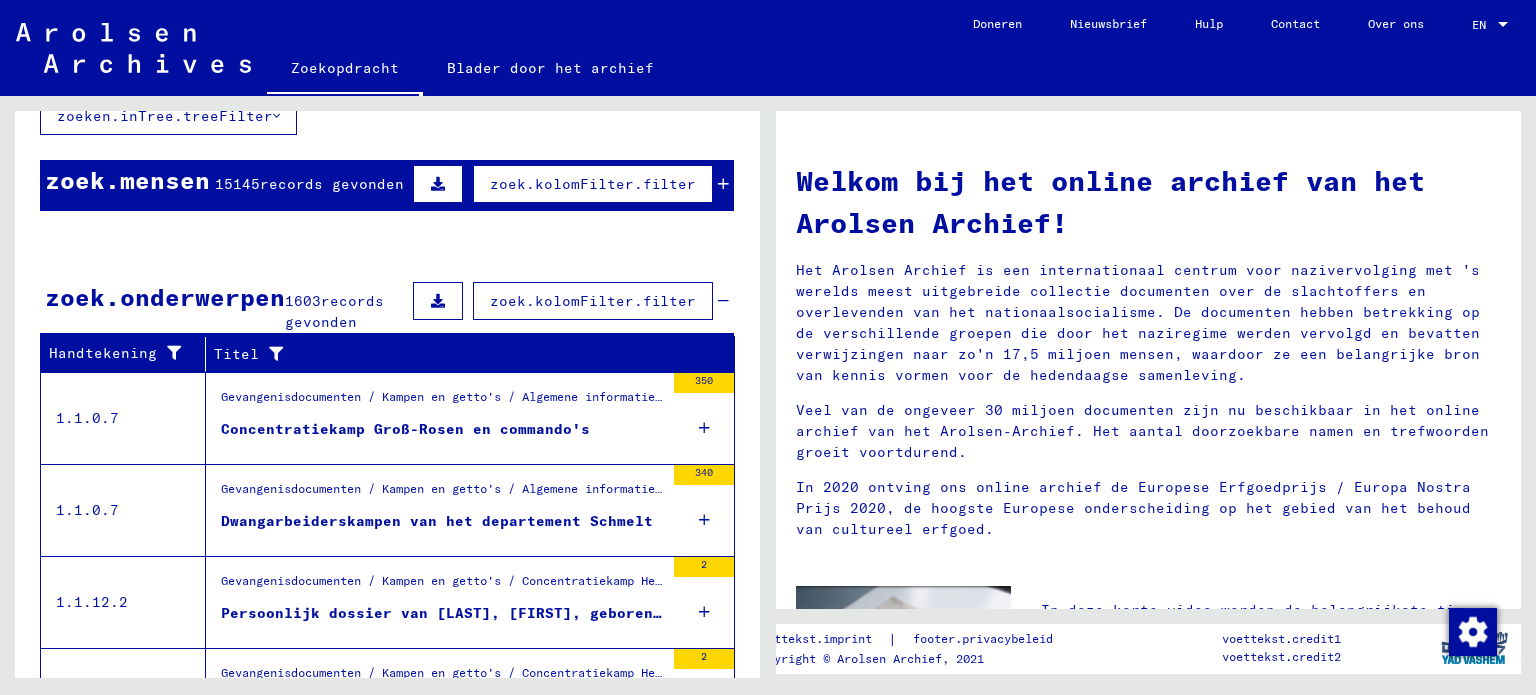 click on "Concentratiekamp Groß-Rosen en commando's" at bounding box center (405, 429) 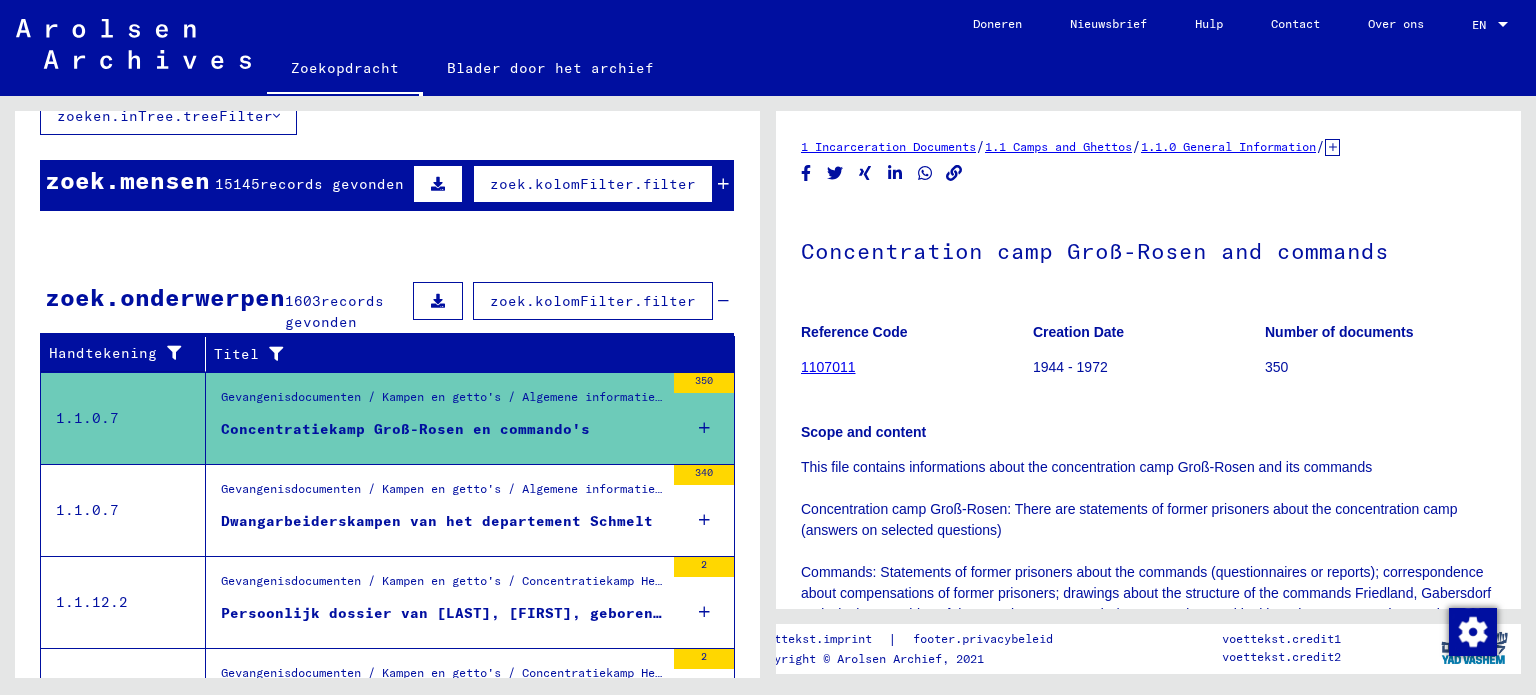 scroll, scrollTop: 0, scrollLeft: 0, axis: both 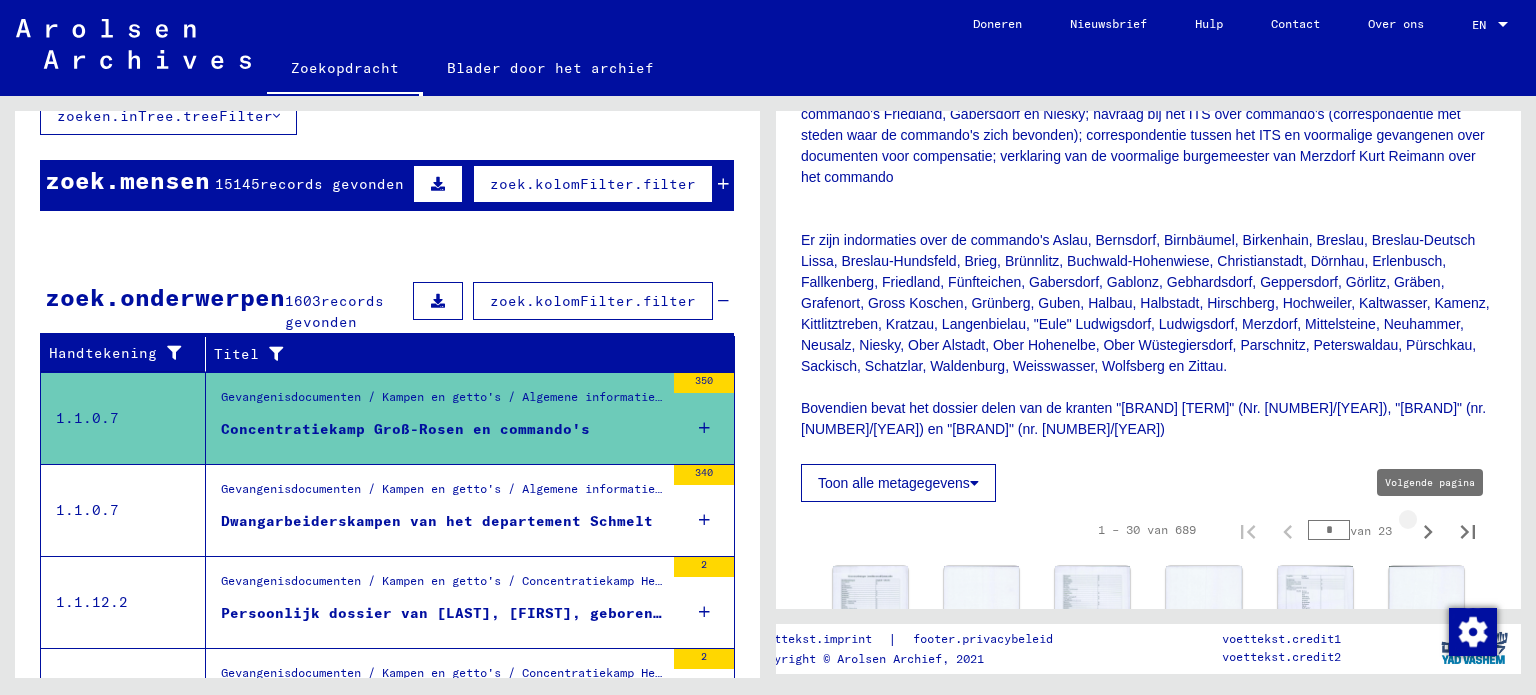 click 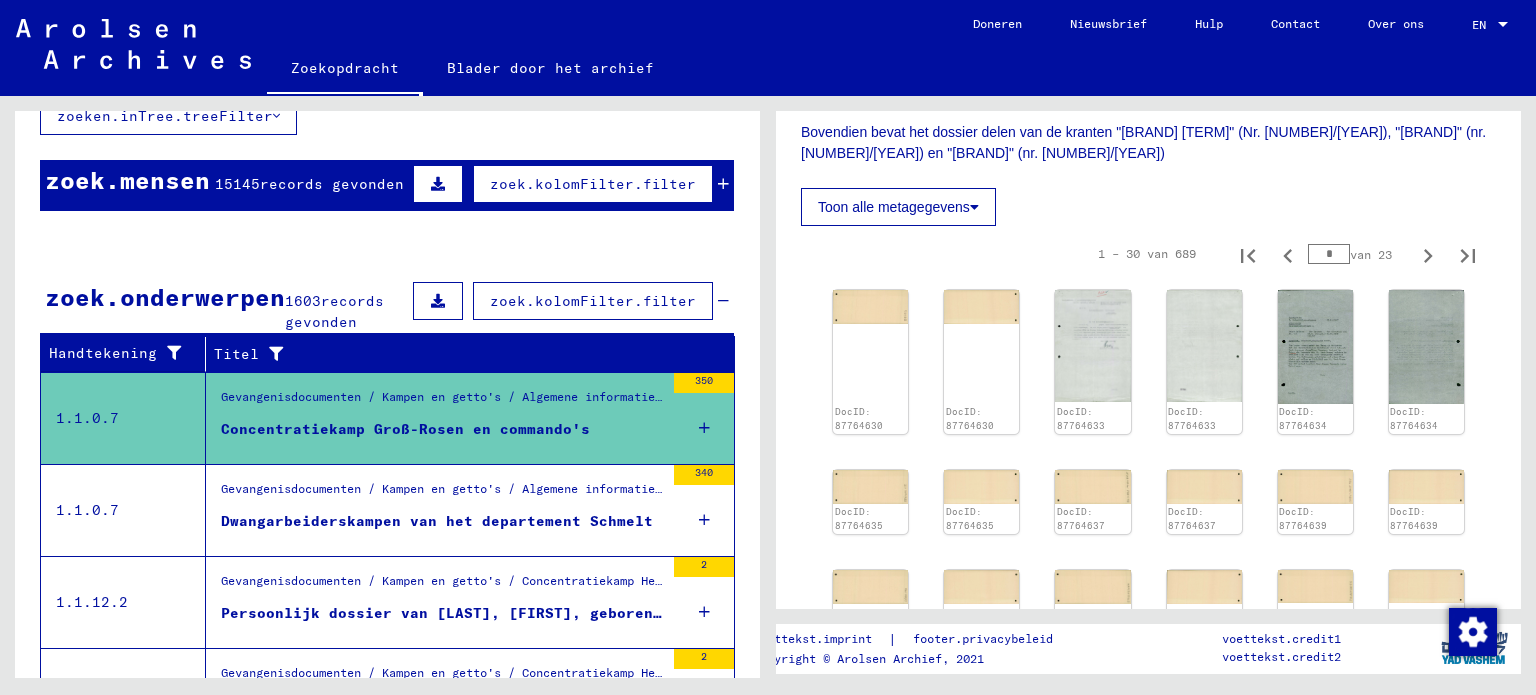 scroll, scrollTop: 800, scrollLeft: 0, axis: vertical 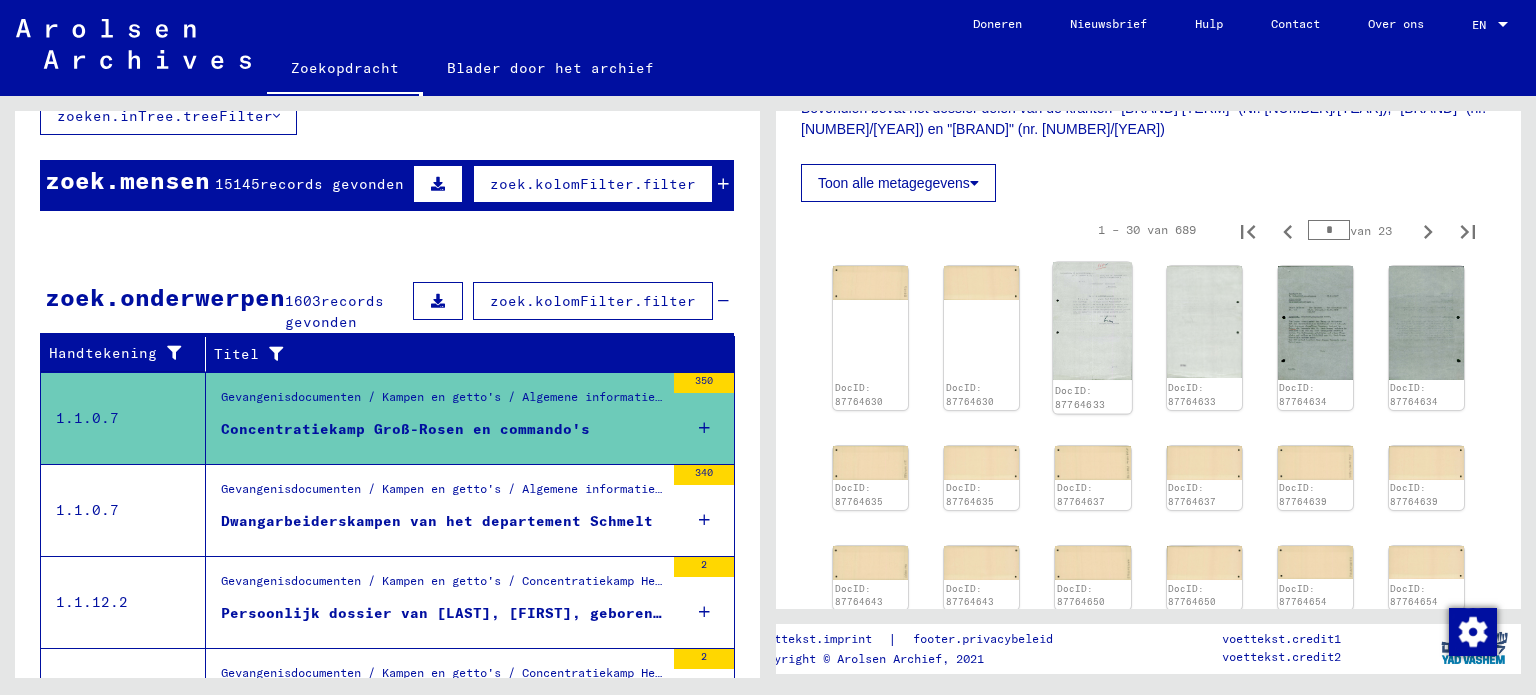 click 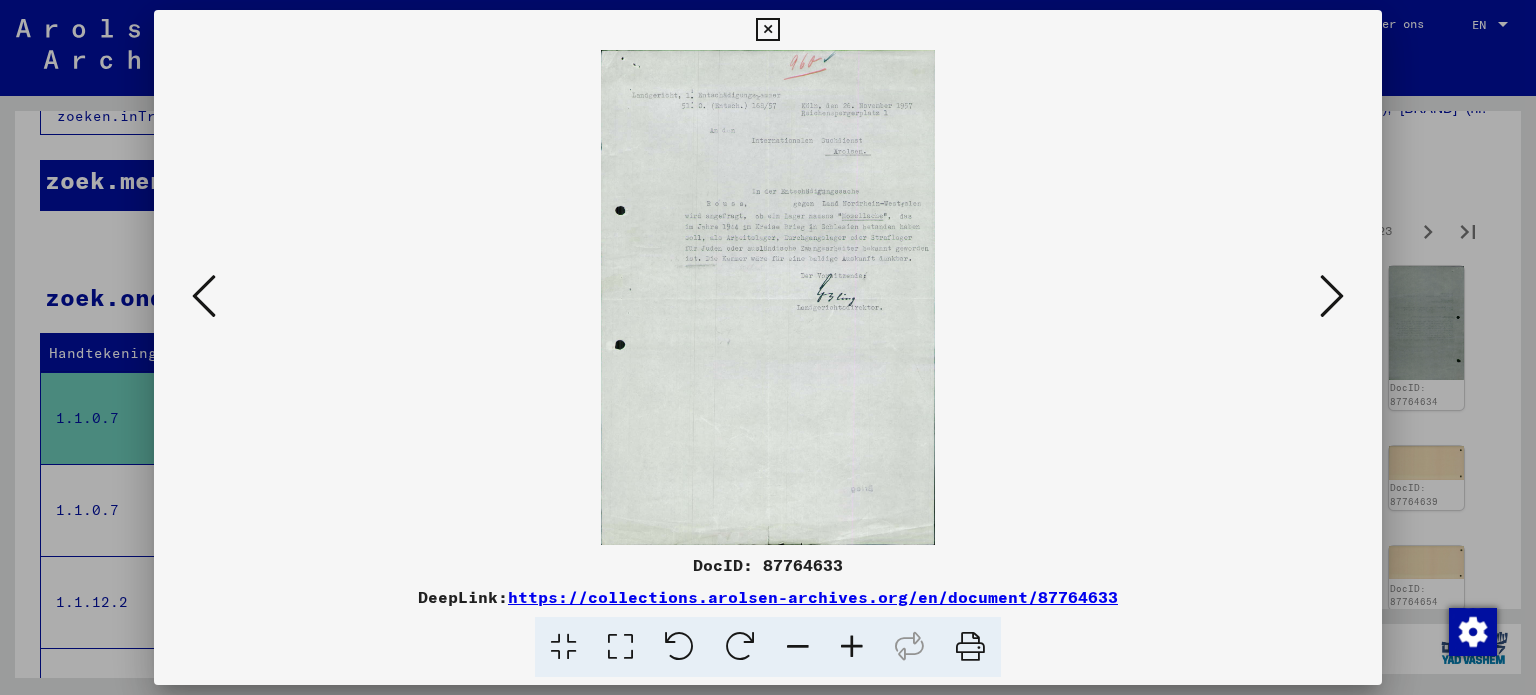 click at bounding box center (1332, 296) 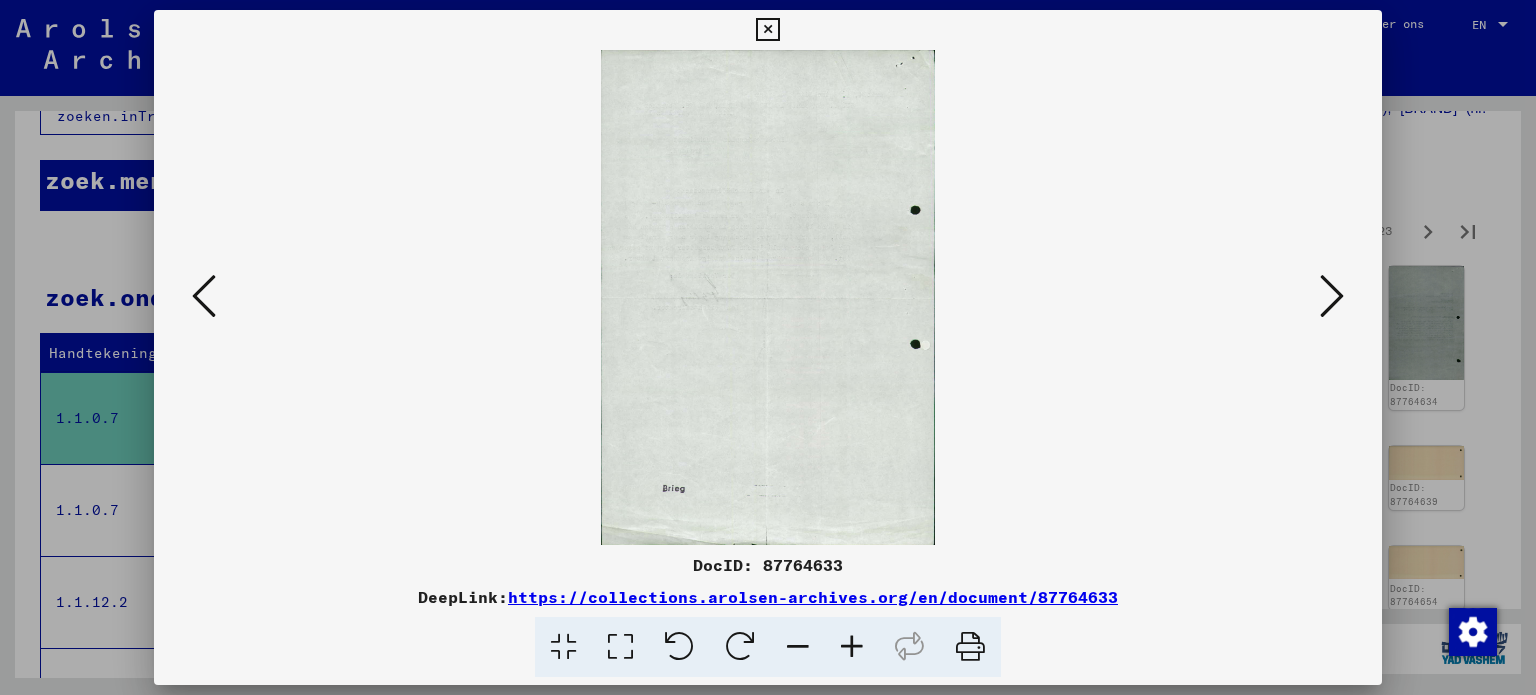 click at bounding box center [1332, 296] 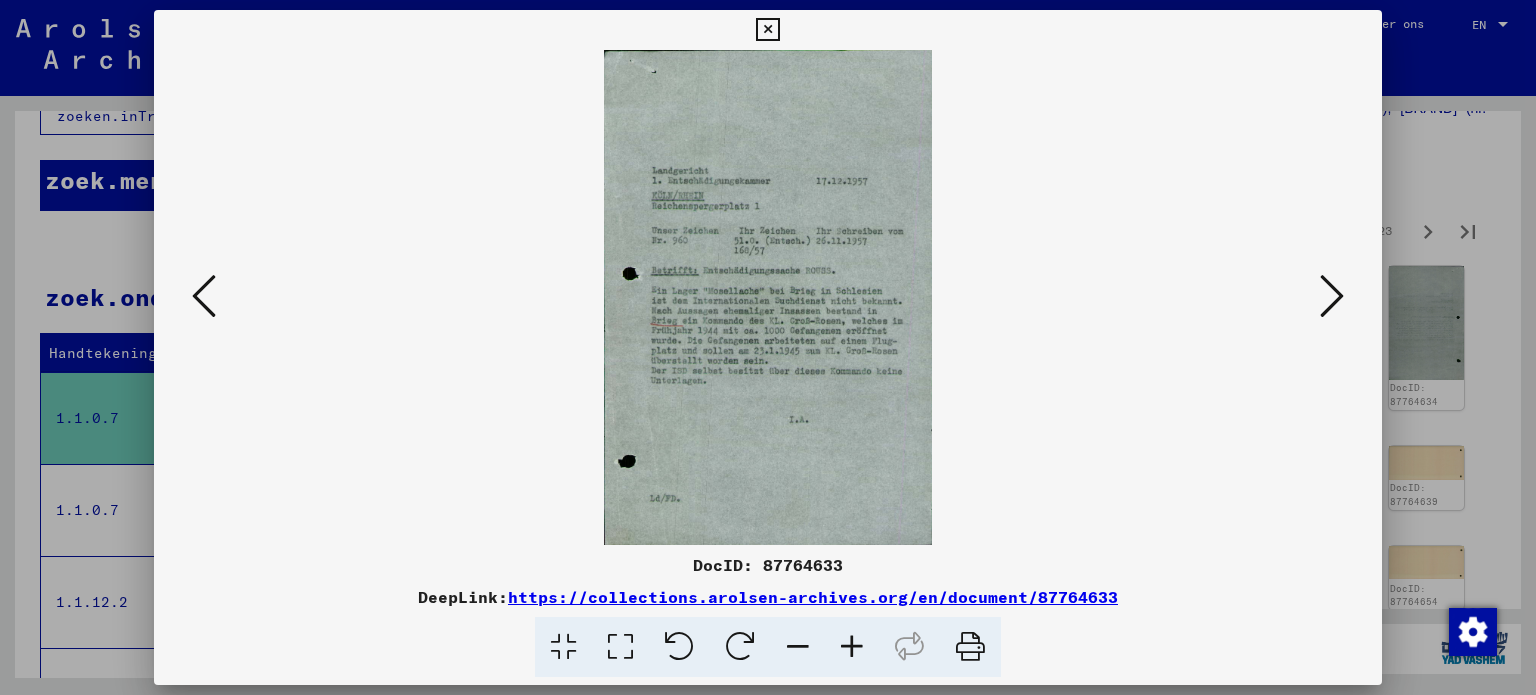 click at bounding box center (1332, 296) 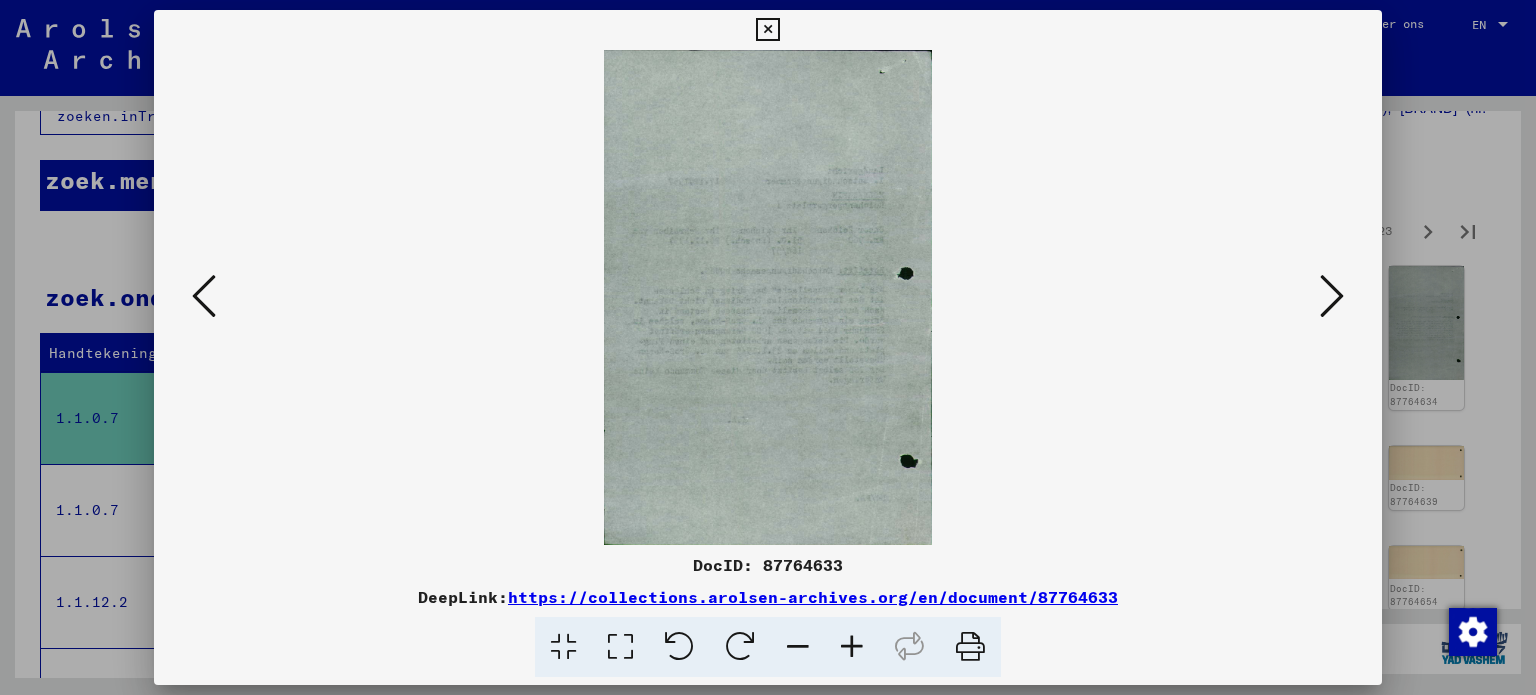 click at bounding box center [1332, 296] 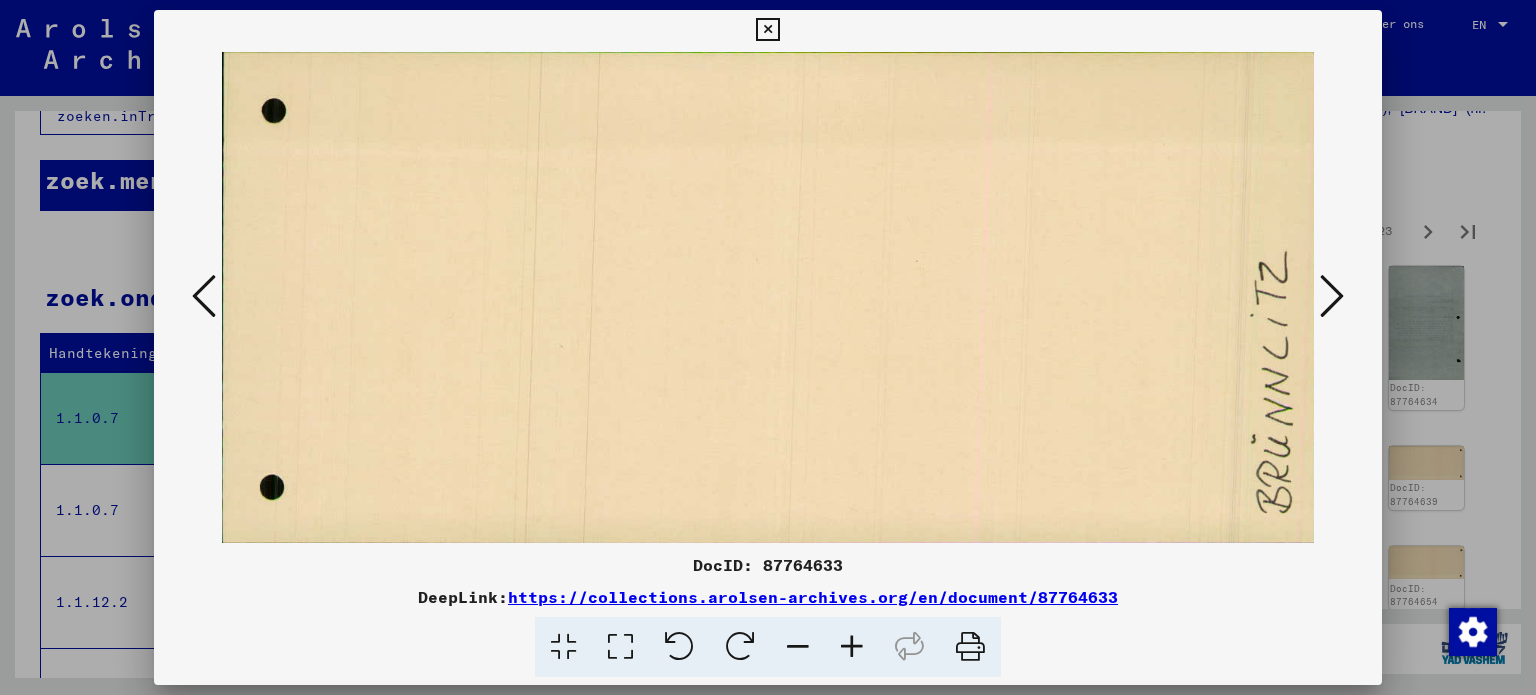 click at bounding box center [1332, 296] 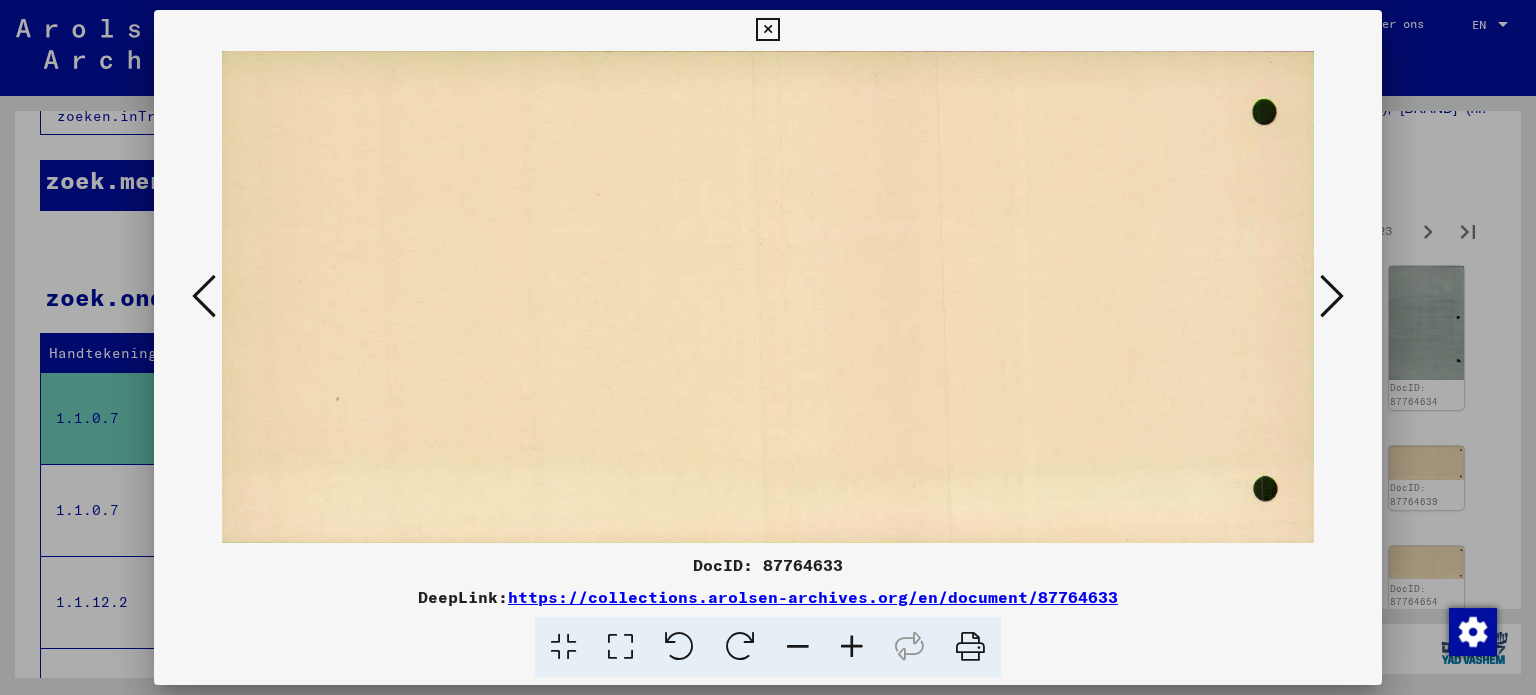 click at bounding box center [1332, 296] 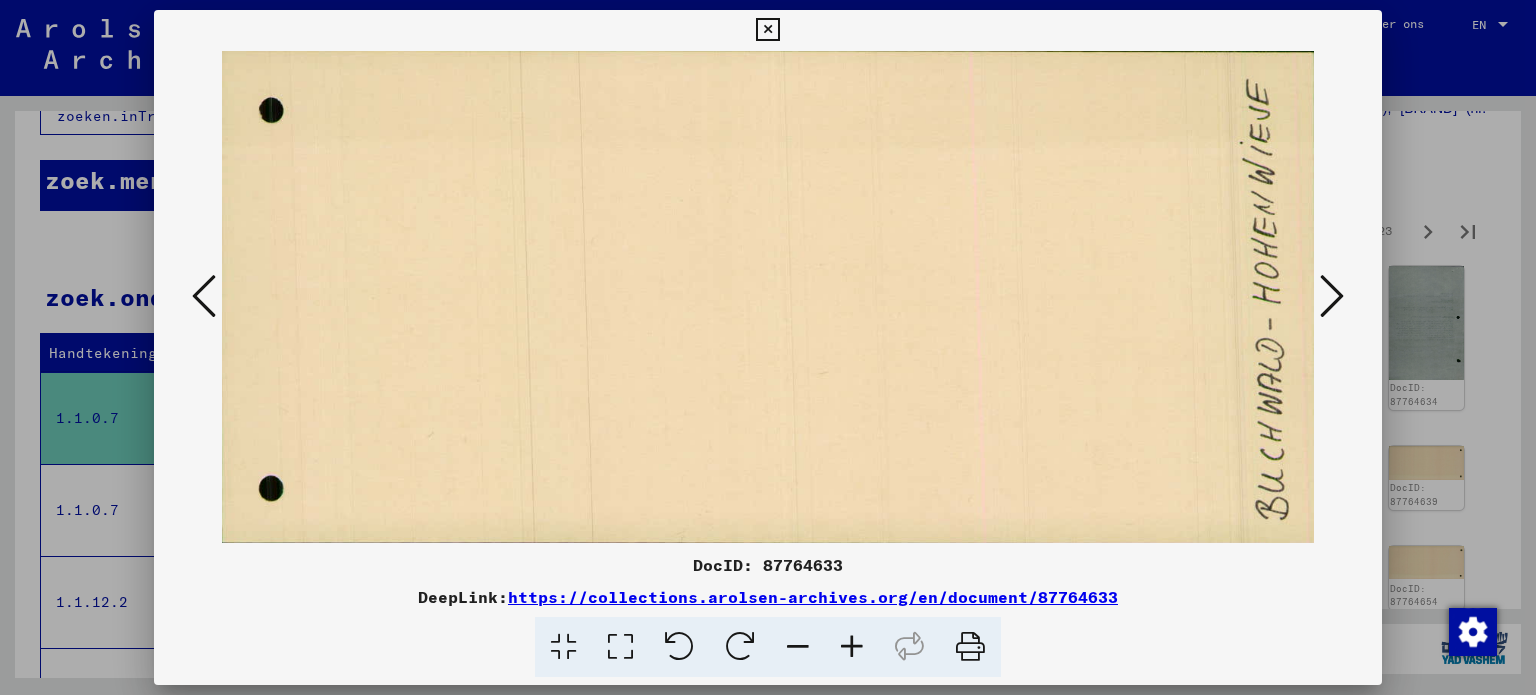 click at bounding box center [1332, 296] 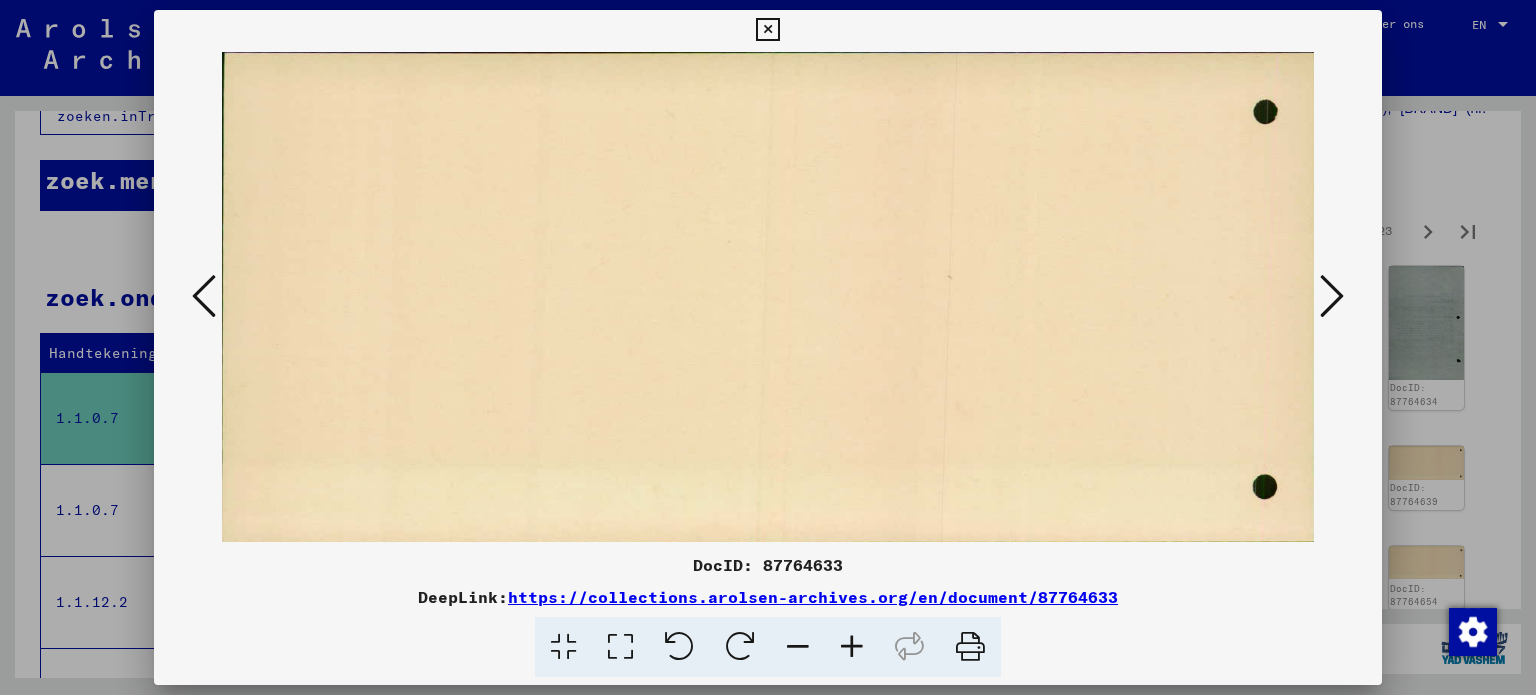 click on "https://collections.arolsen-archives.org/en/document/87764633" at bounding box center (813, 597) 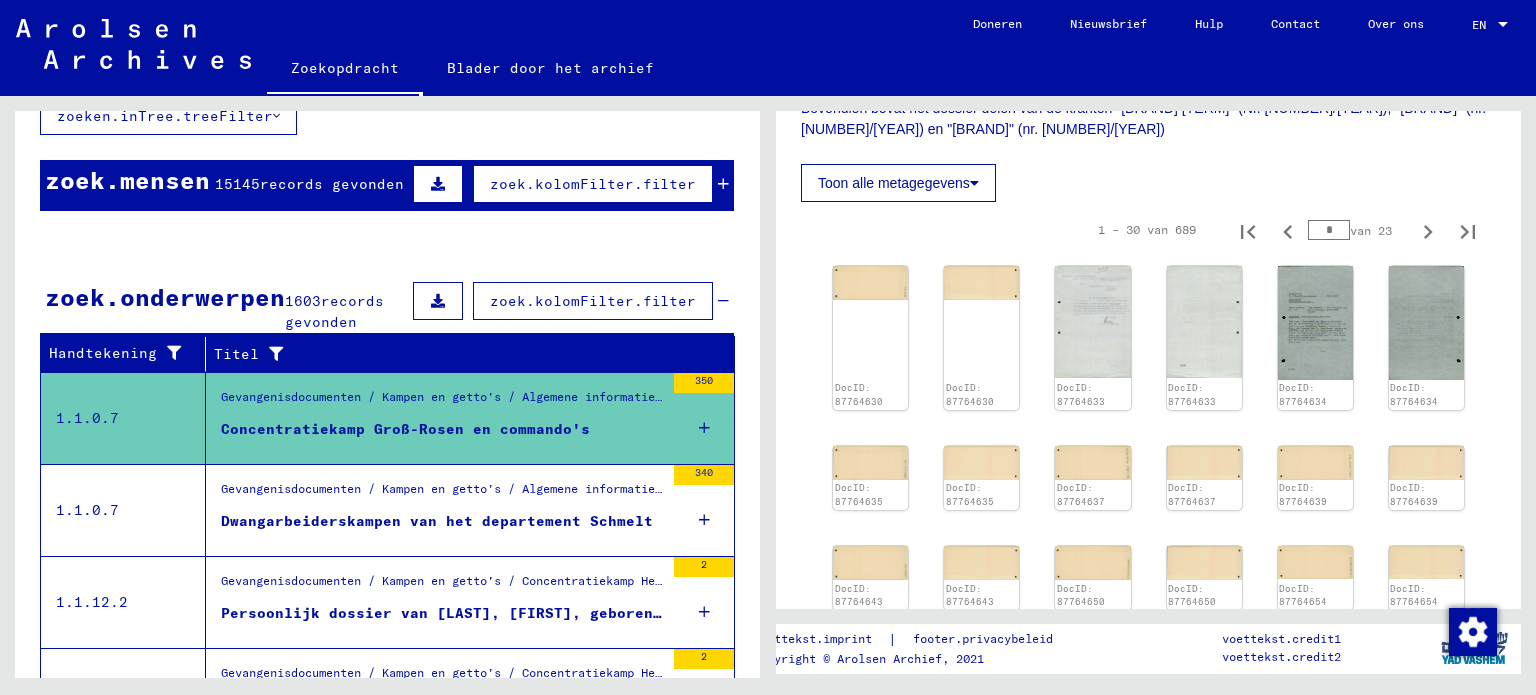 scroll, scrollTop: 337, scrollLeft: 0, axis: vertical 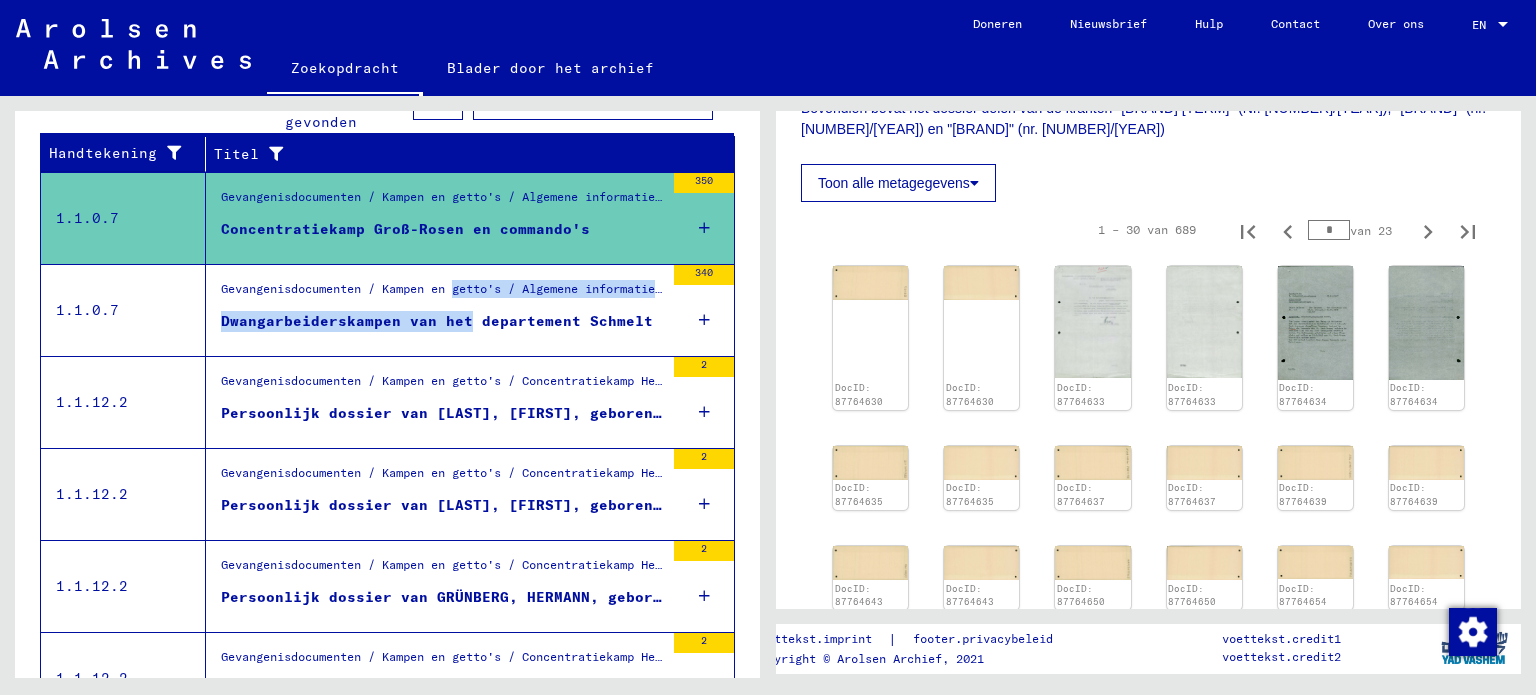 click on "Gevangenisdocumenten / Kampen en getto's / Algemene informatie / Compilatie van informatie over verschillende detentielocaties en kampen Dwangarbeiderskampen van het departement Schmelt" at bounding box center [442, 310] 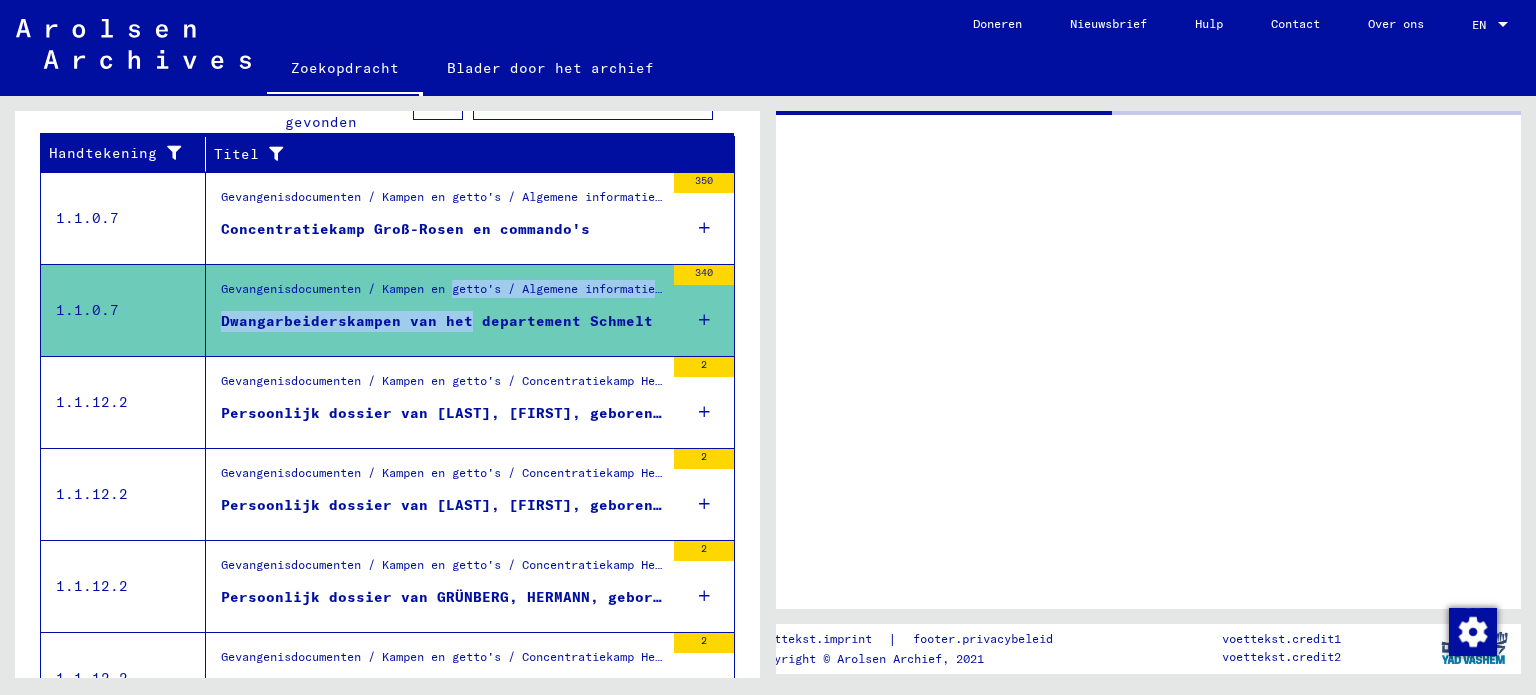scroll, scrollTop: 0, scrollLeft: 0, axis: both 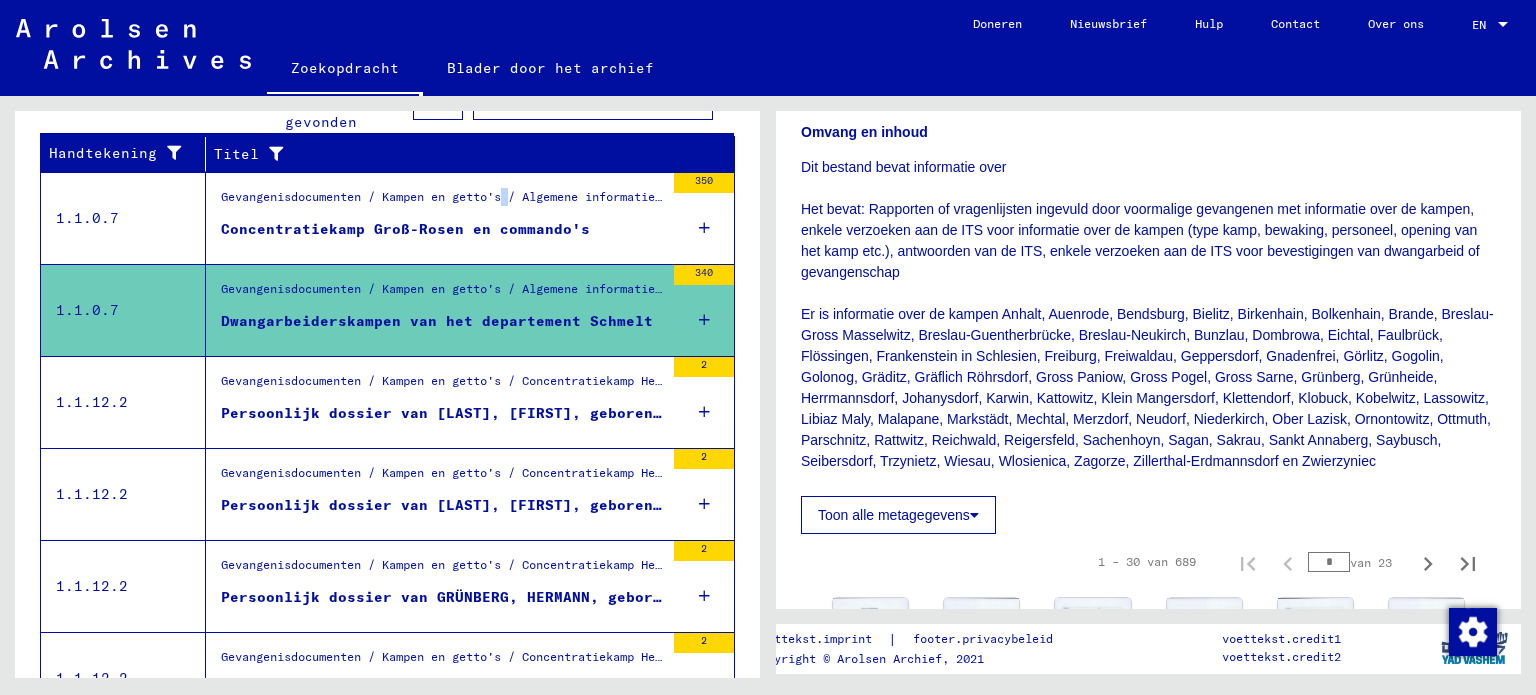 click on "Gevangenisdocumenten / Kampen en getto's / Algemene informatie / Compilatie van informatie over verschillende detentielocaties en kampen" at bounding box center [442, 202] 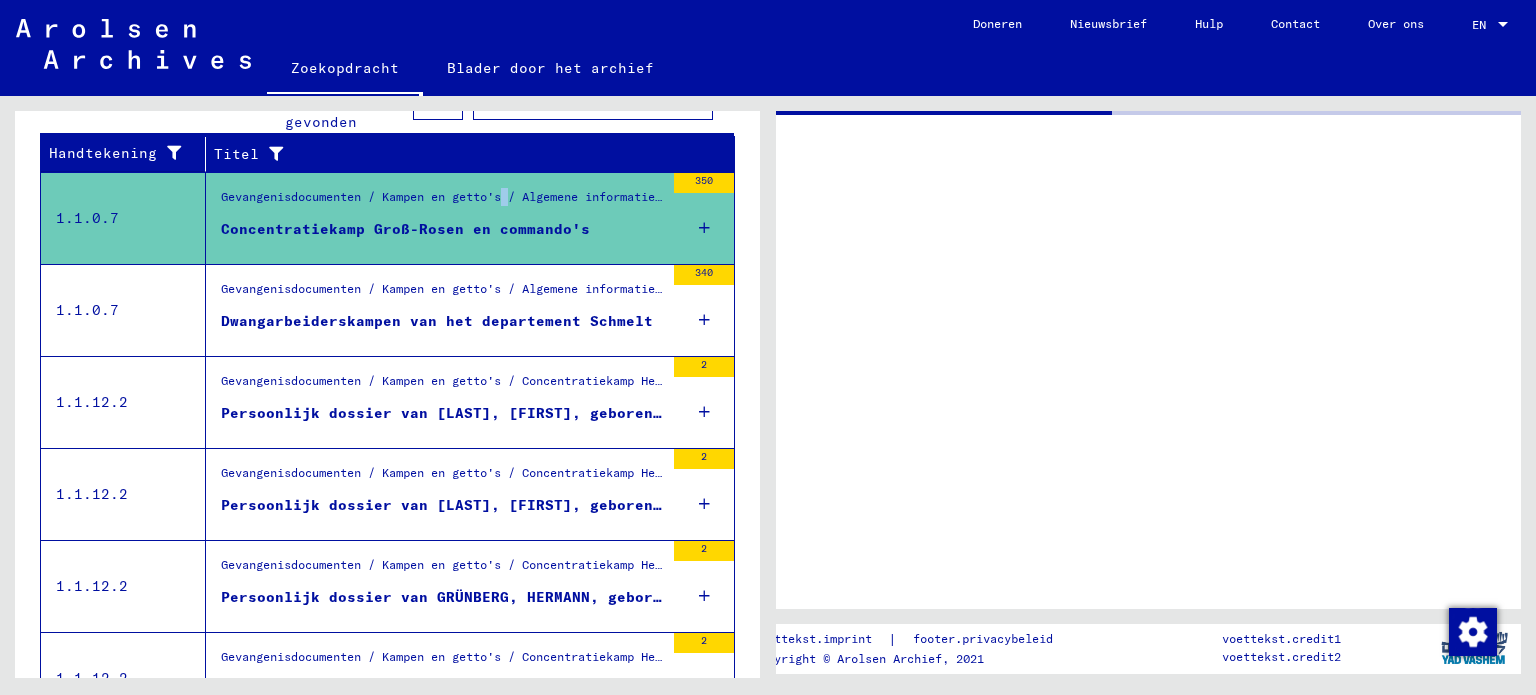 scroll, scrollTop: 0, scrollLeft: 0, axis: both 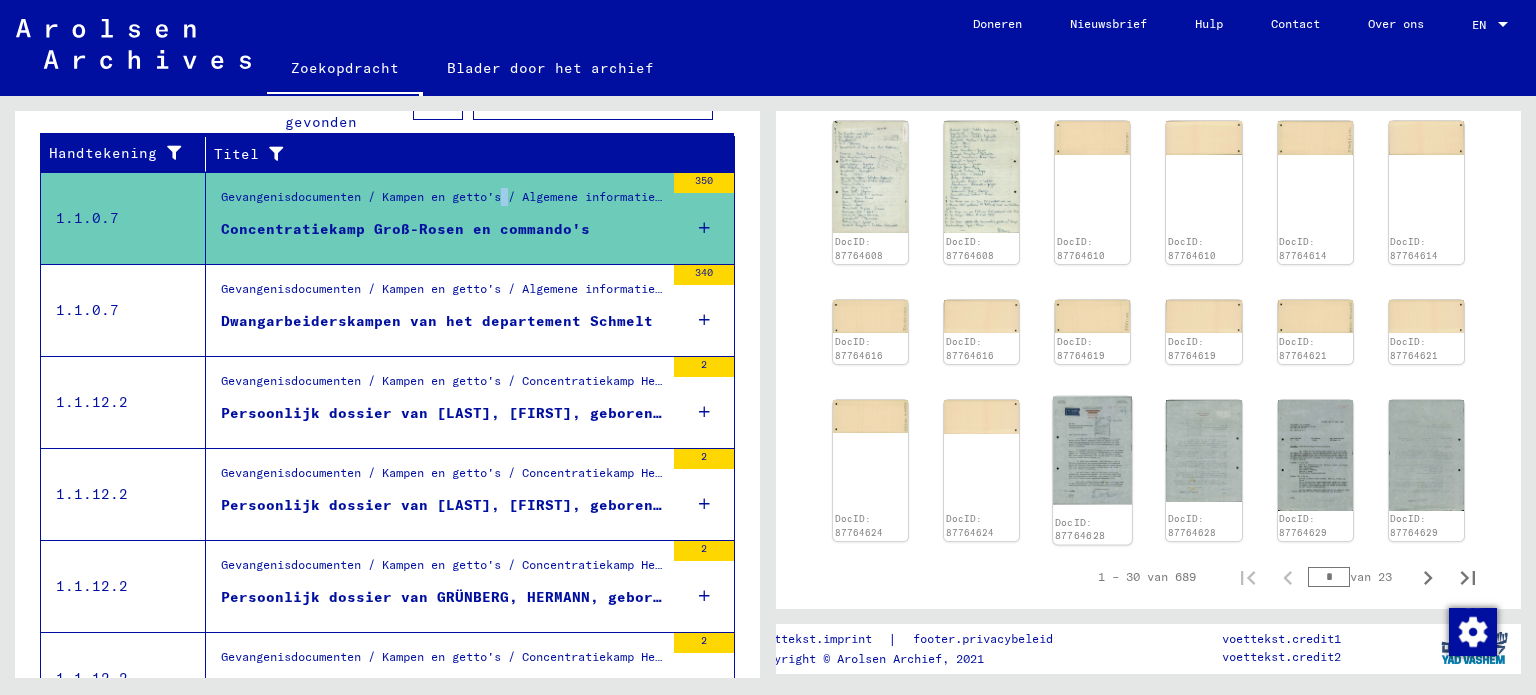 click 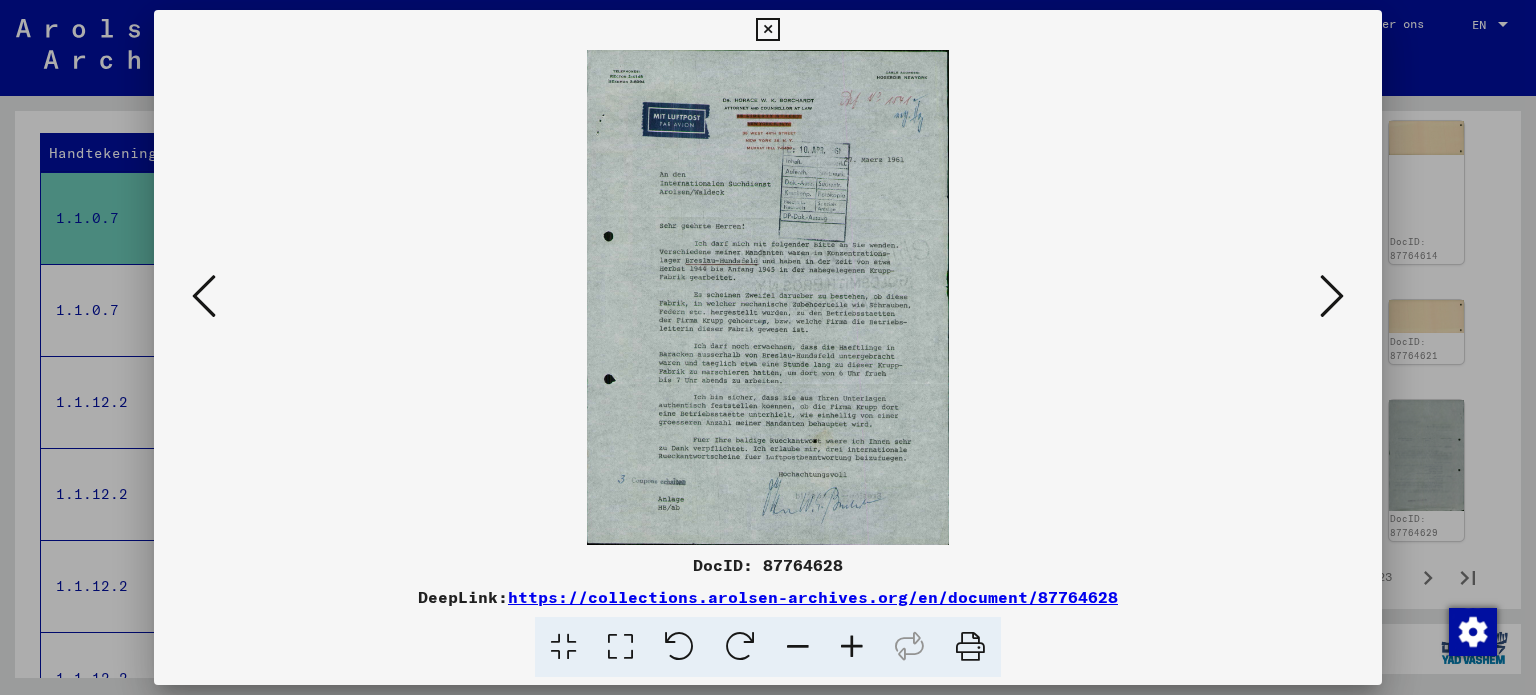 click at bounding box center (852, 647) 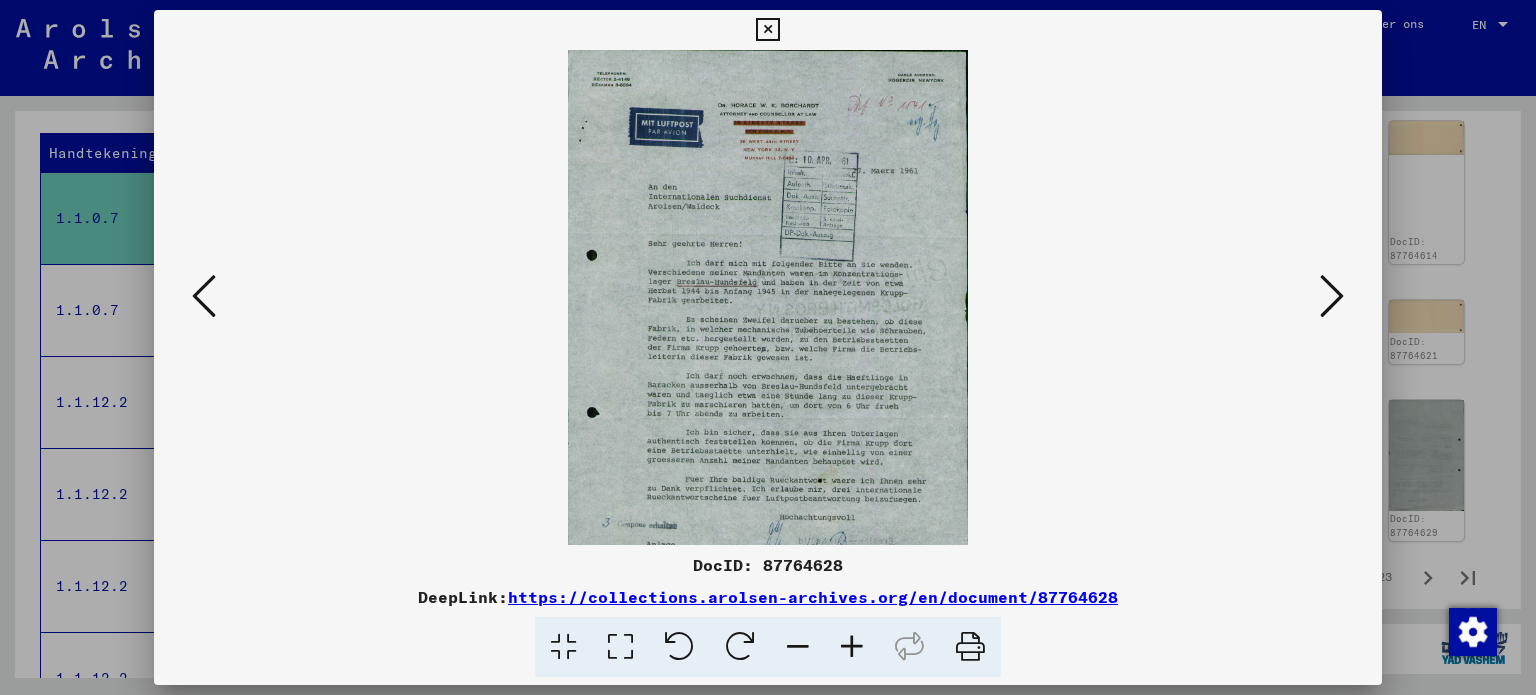 click at bounding box center [852, 647] 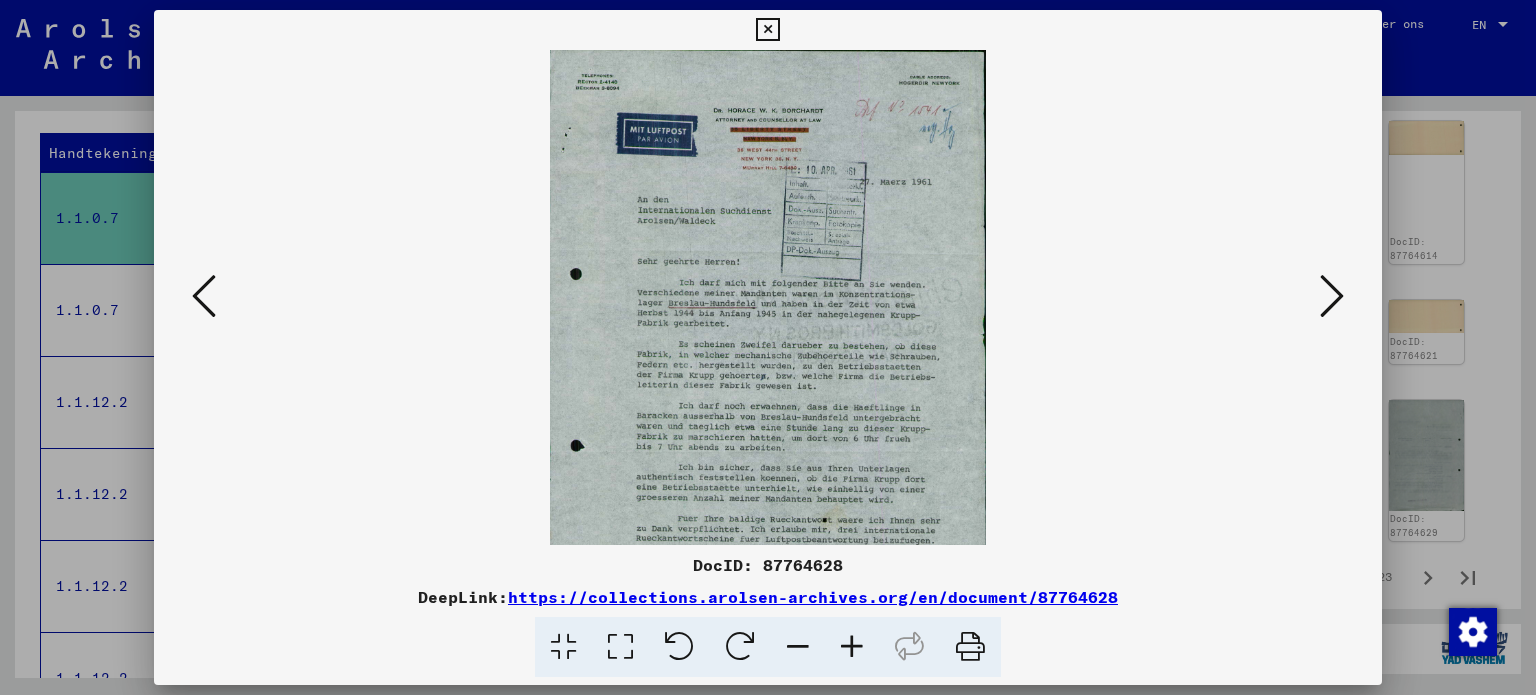 click at bounding box center (852, 647) 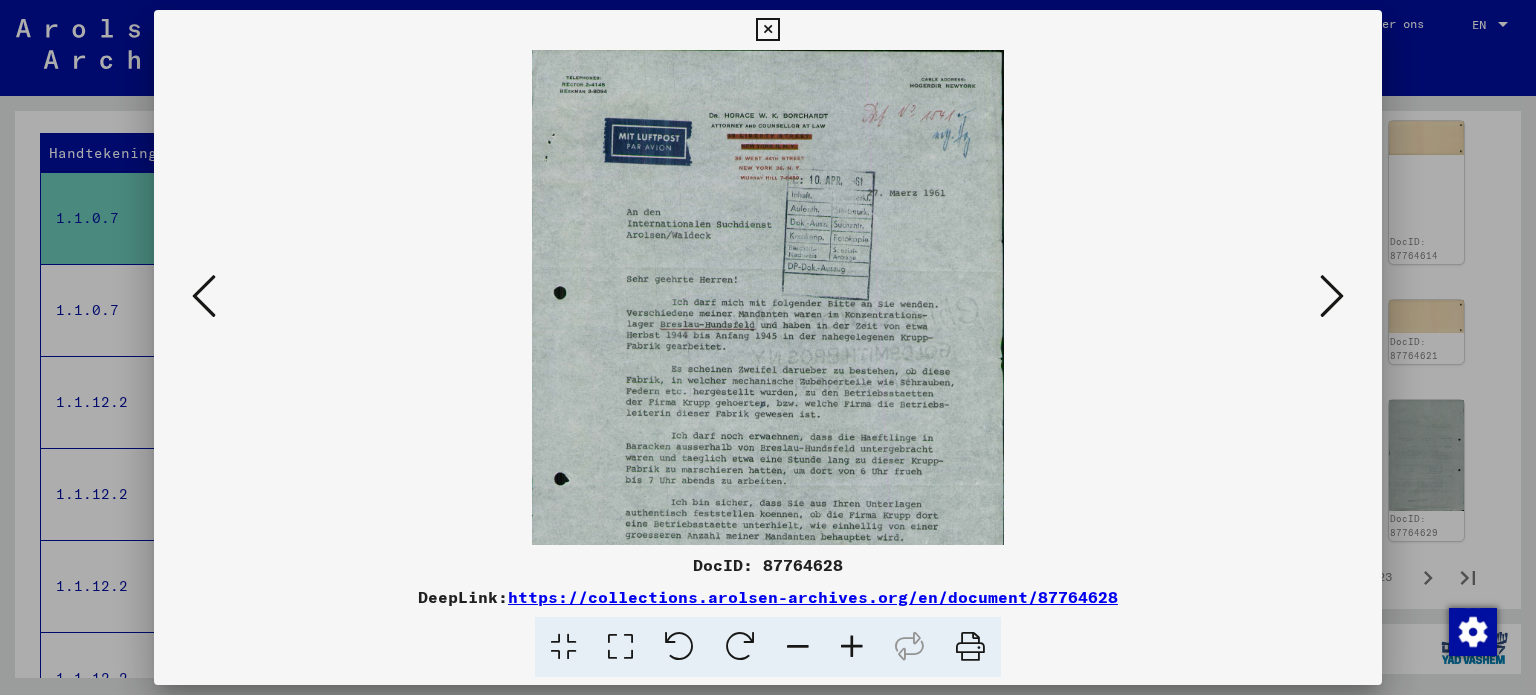click at bounding box center (852, 647) 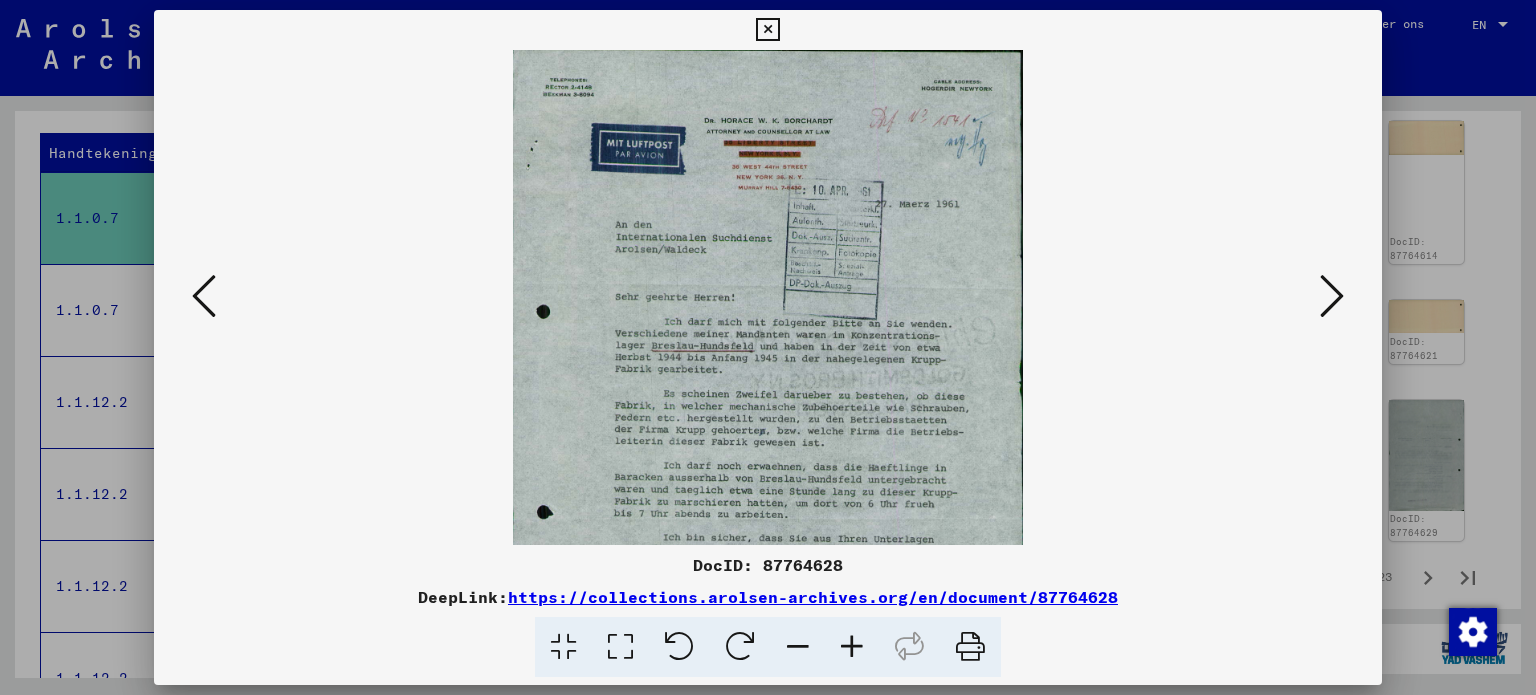 click at bounding box center (852, 647) 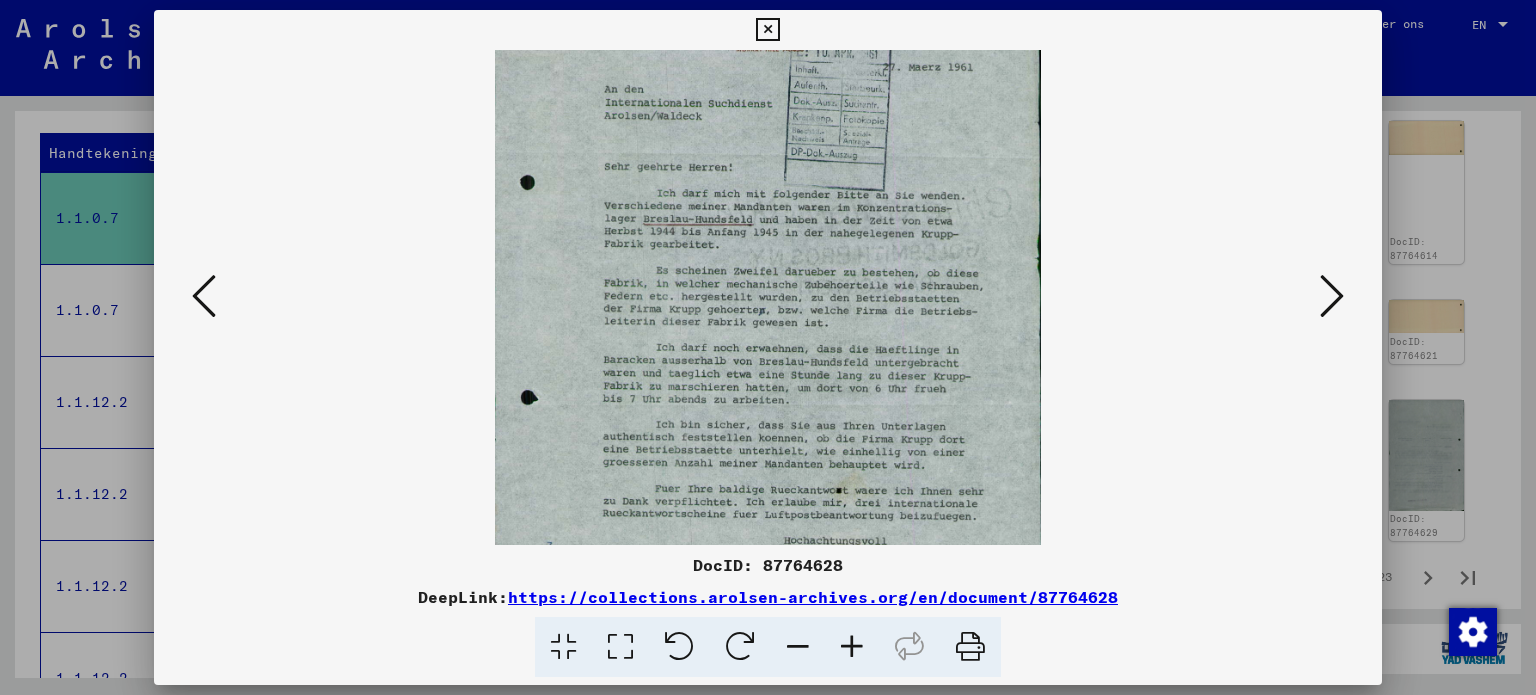 scroll, scrollTop: 150, scrollLeft: 0, axis: vertical 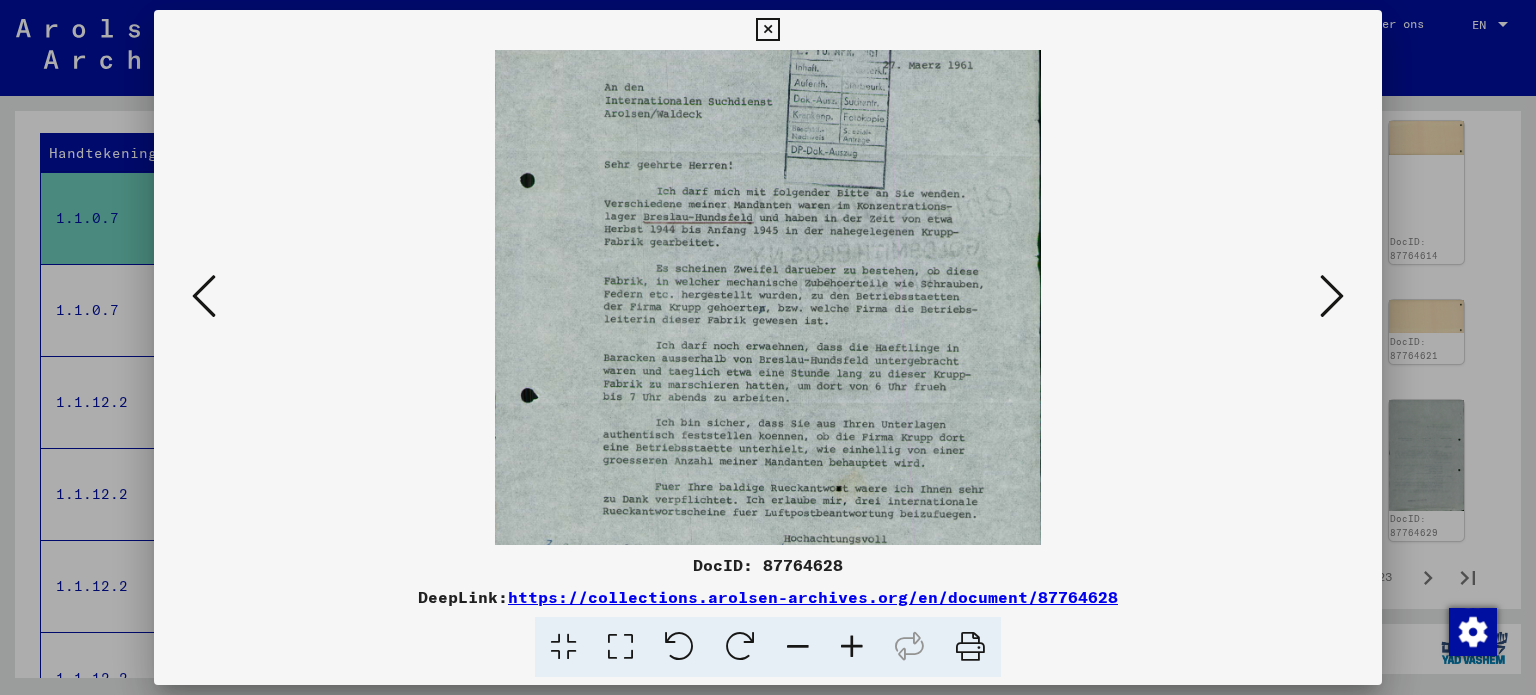 drag, startPoint x: 772, startPoint y: 439, endPoint x: 733, endPoint y: 290, distance: 154.01949 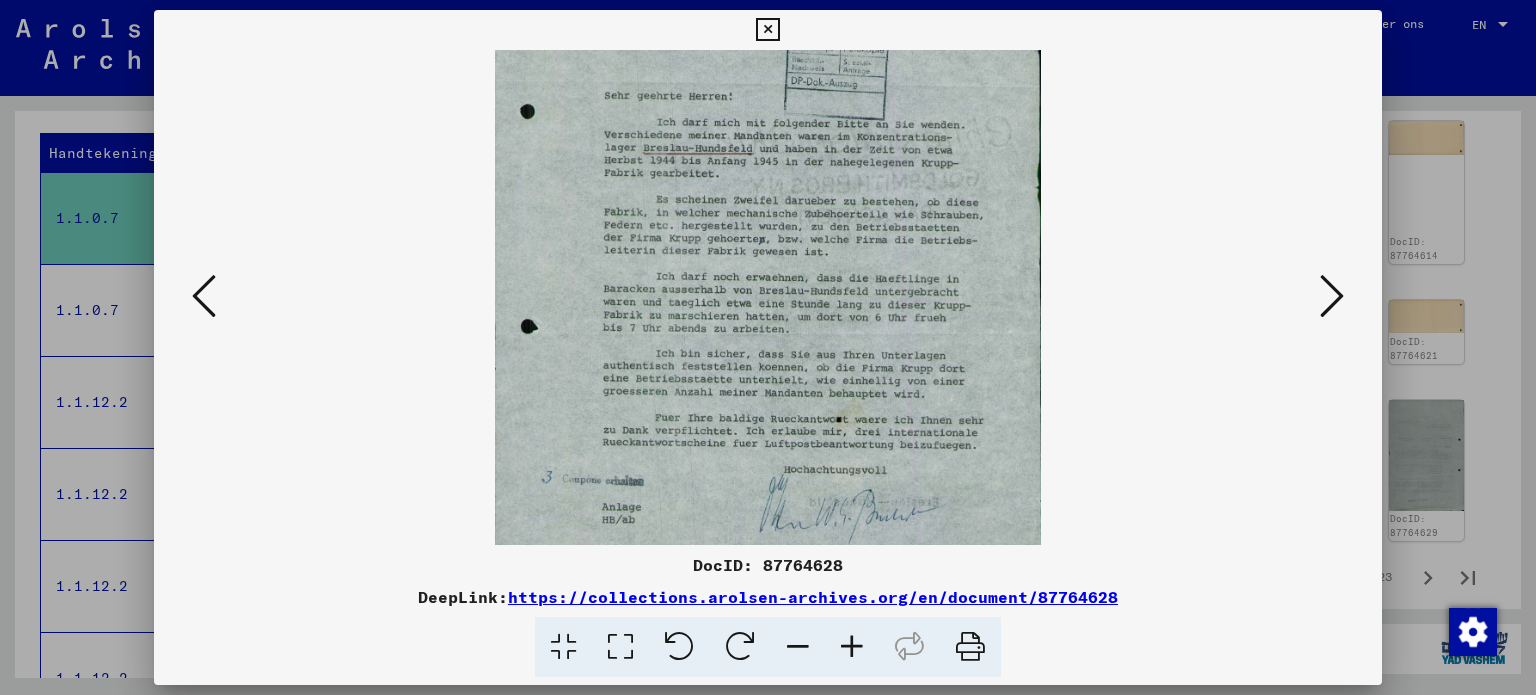 scroll, scrollTop: 249, scrollLeft: 0, axis: vertical 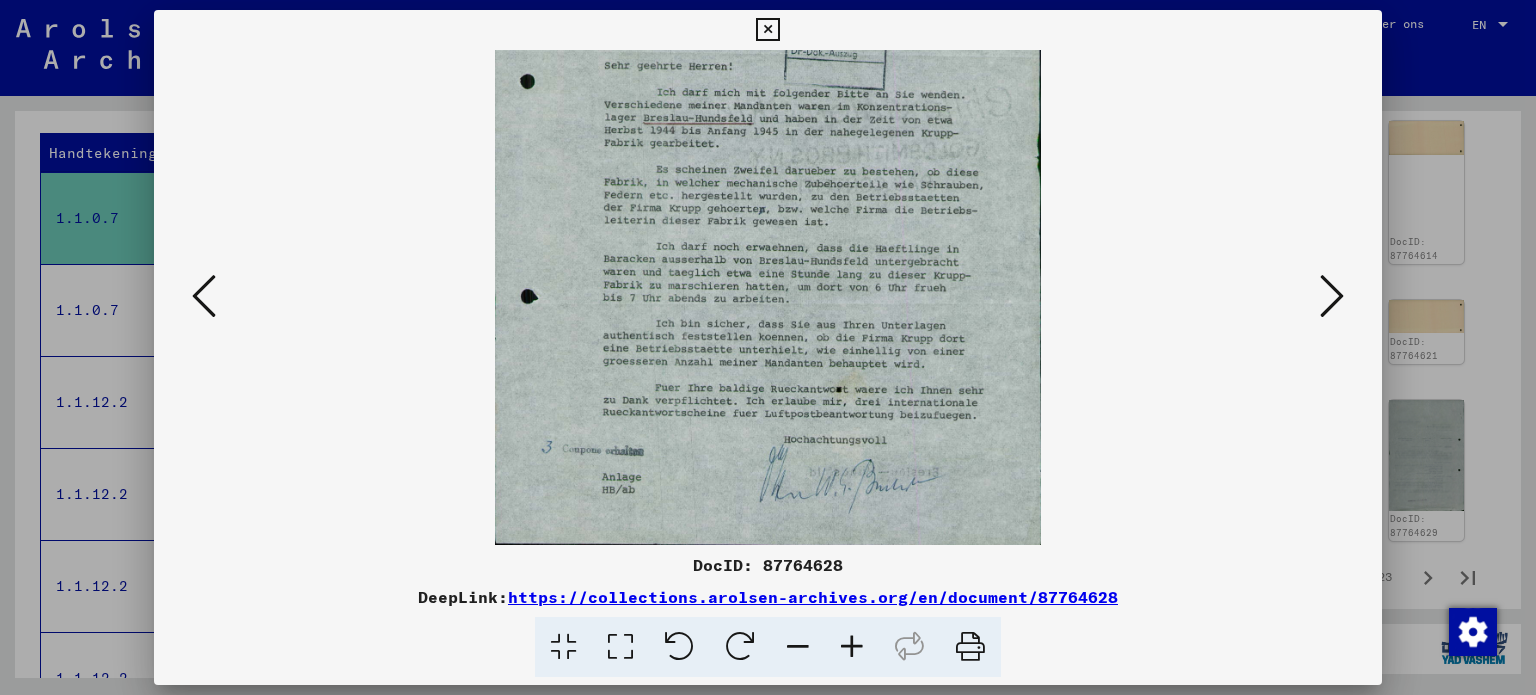 drag, startPoint x: 808, startPoint y: 450, endPoint x: 797, endPoint y: 346, distance: 104.58012 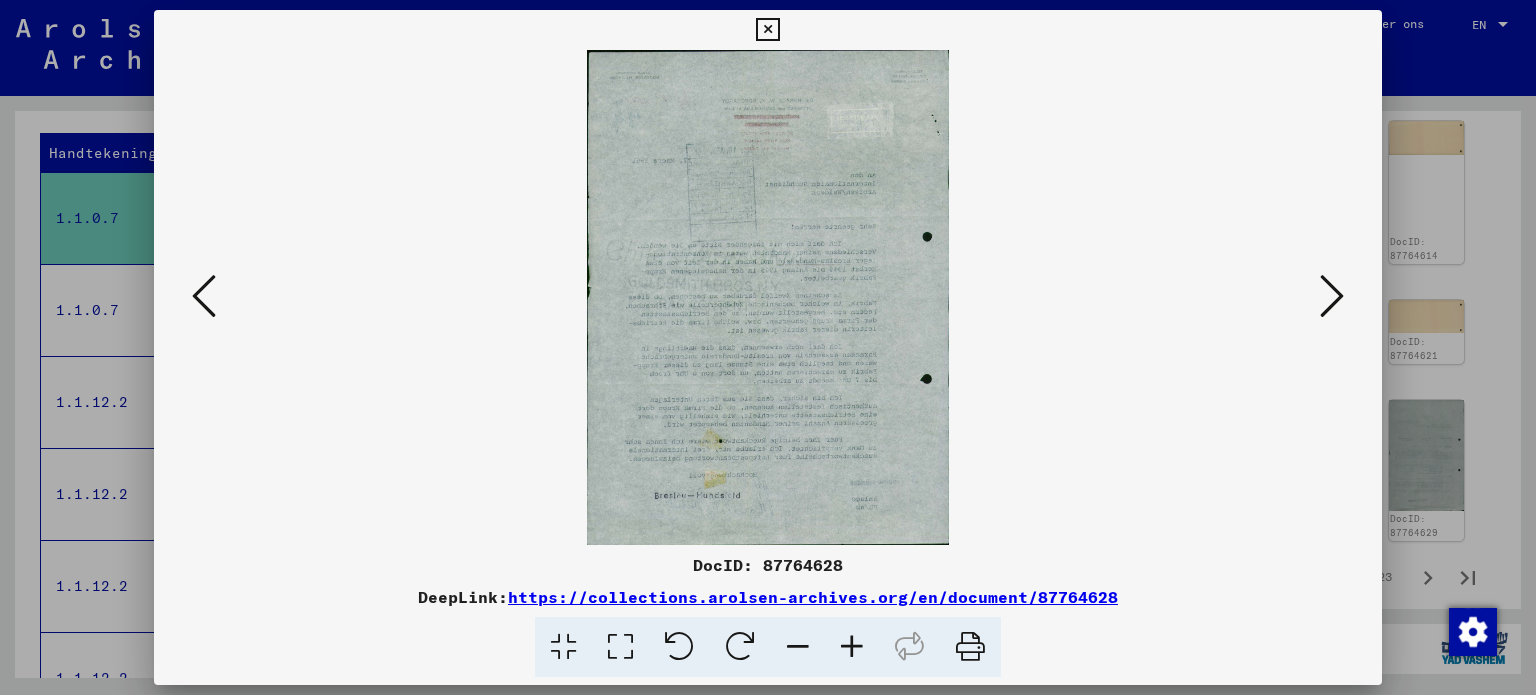 scroll, scrollTop: 0, scrollLeft: 0, axis: both 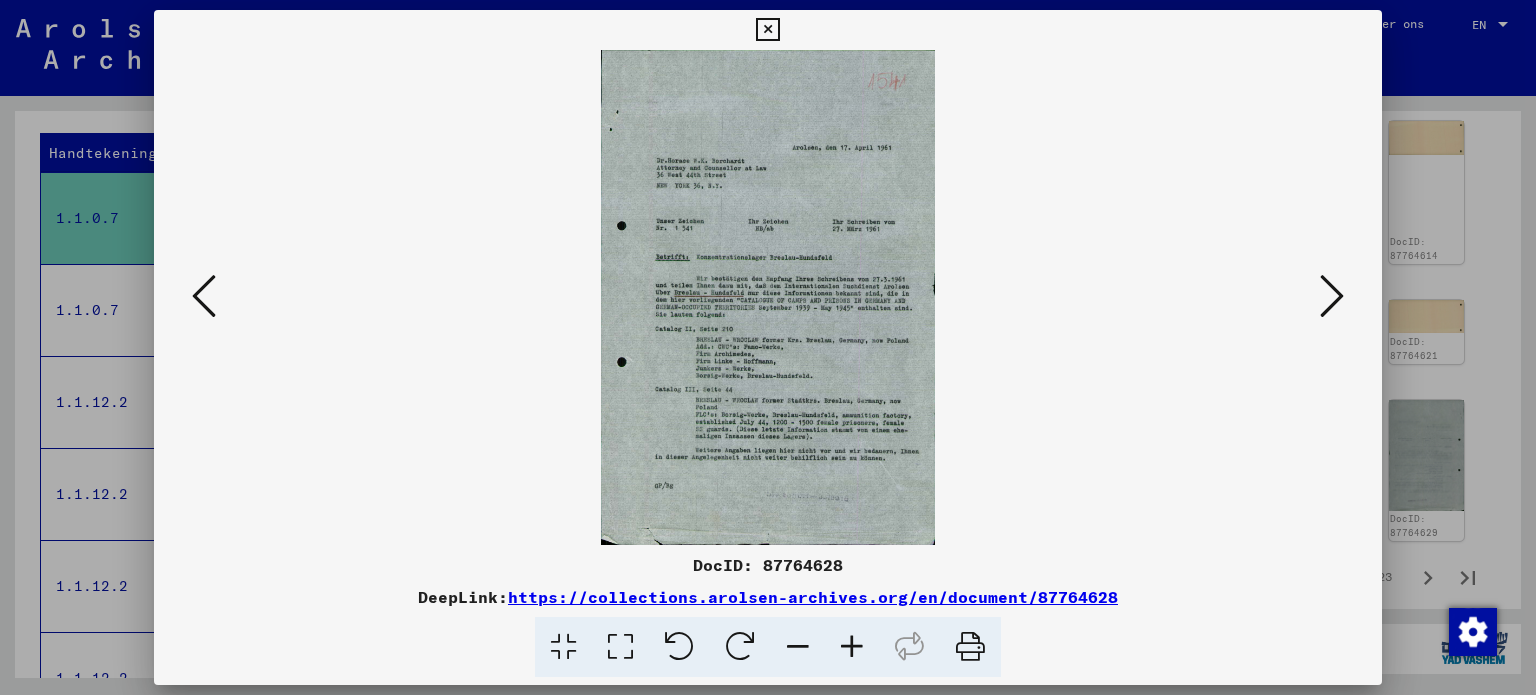 click at bounding box center (852, 647) 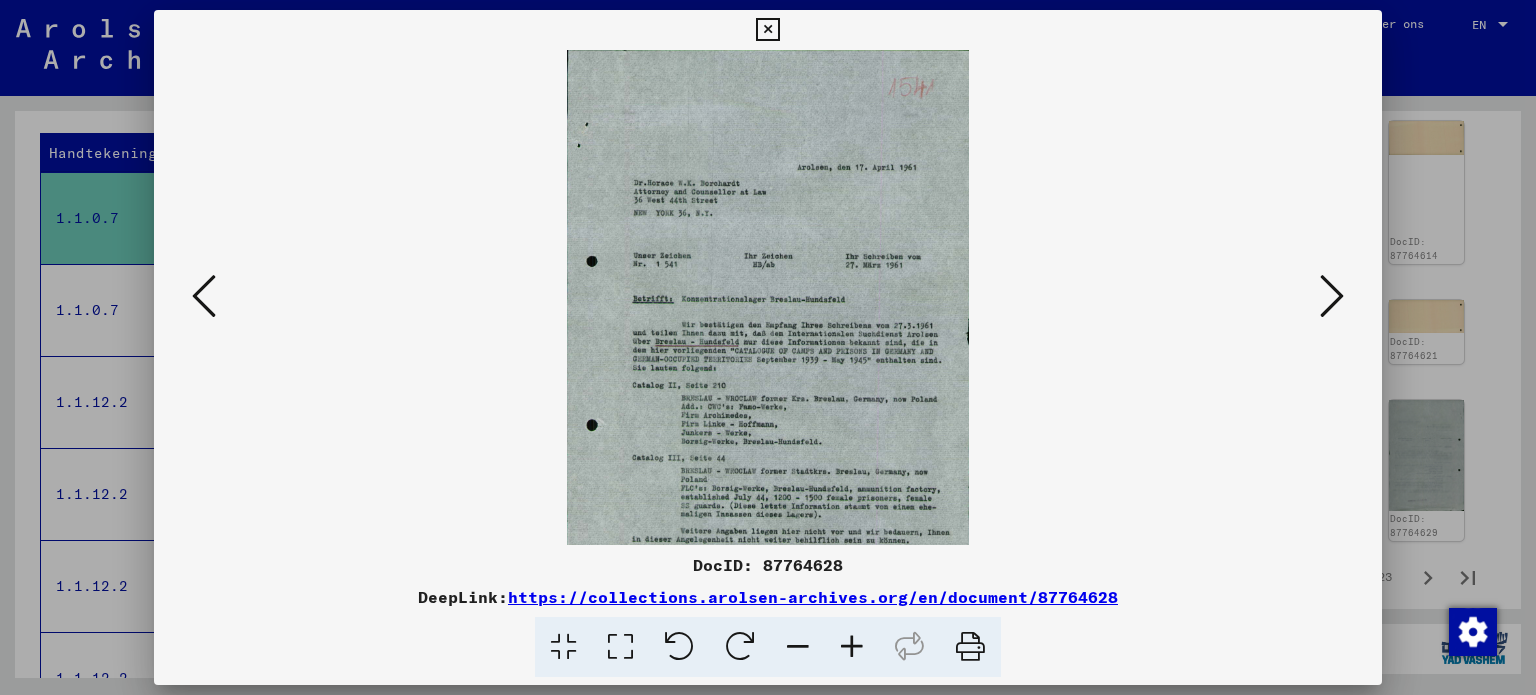 click at bounding box center [852, 647] 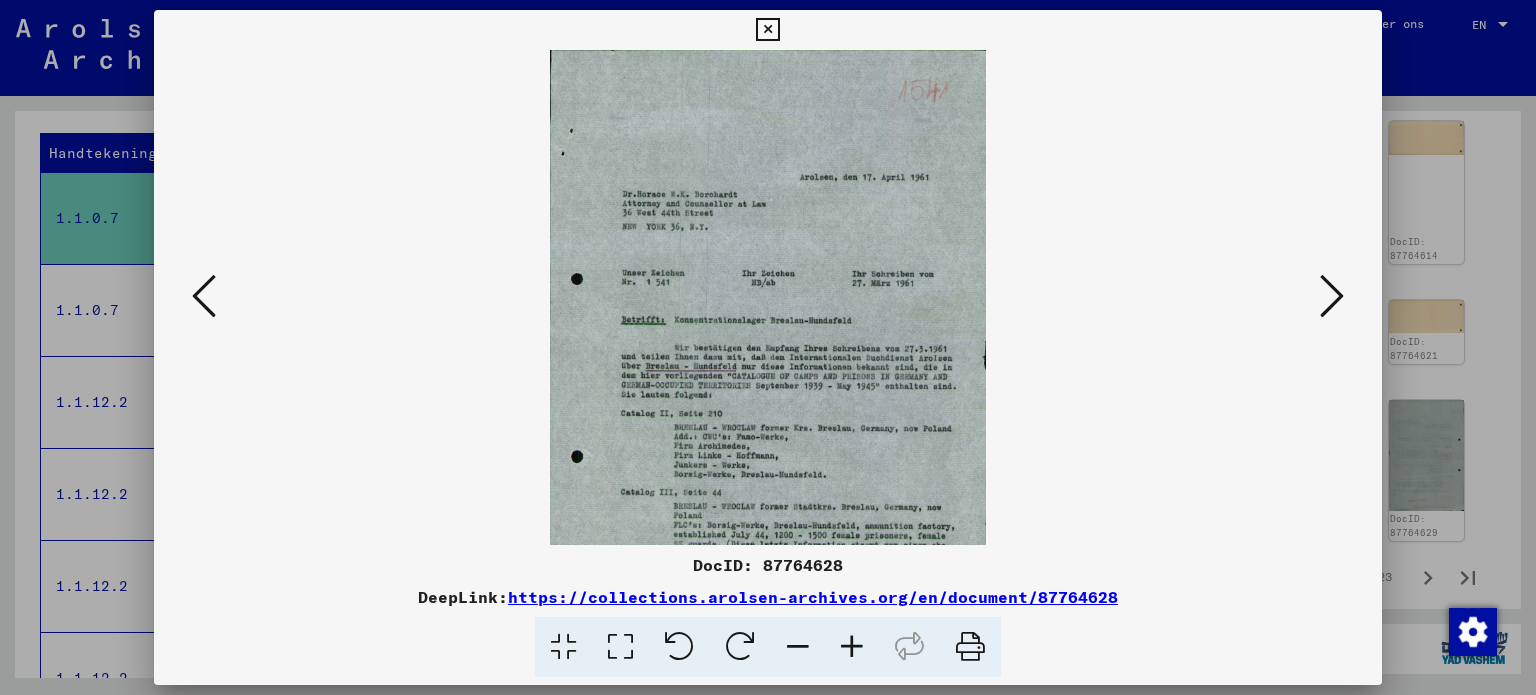 click at bounding box center (852, 647) 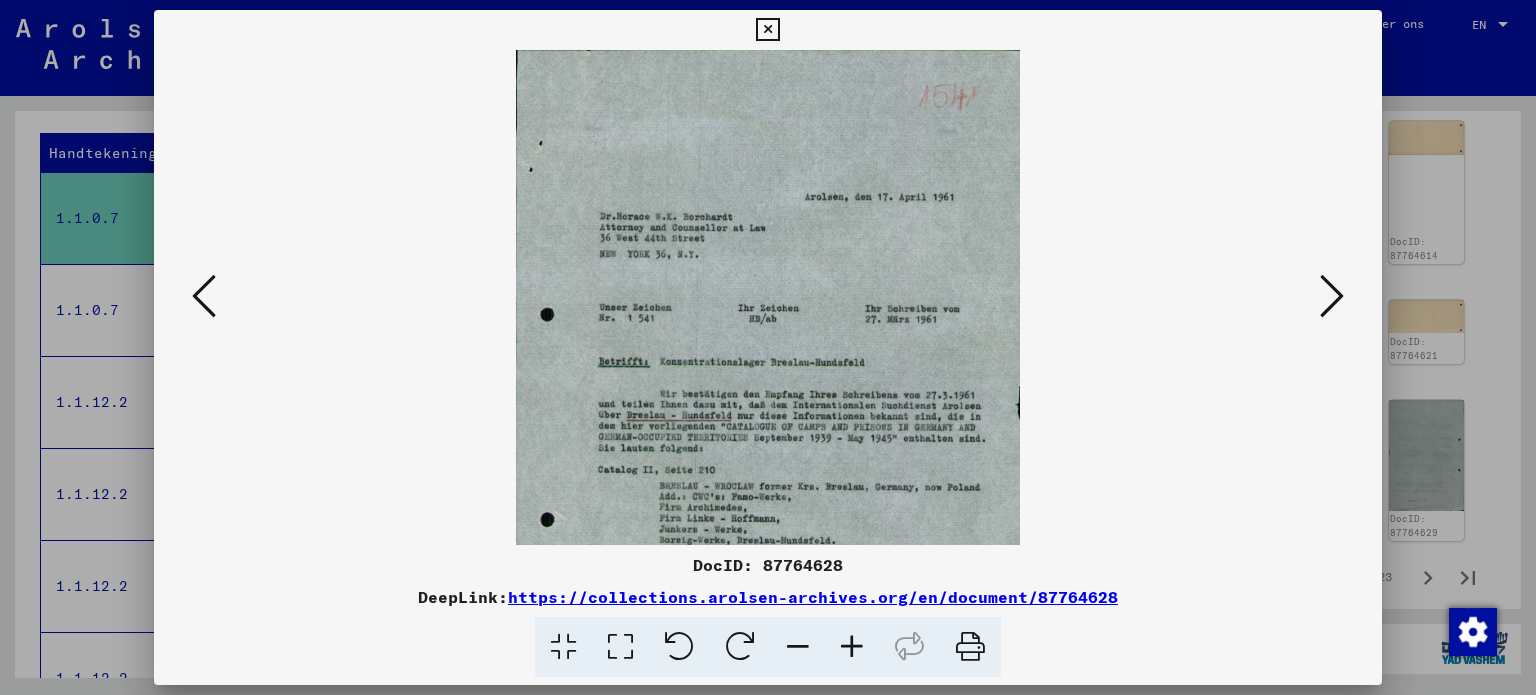 click at bounding box center (852, 647) 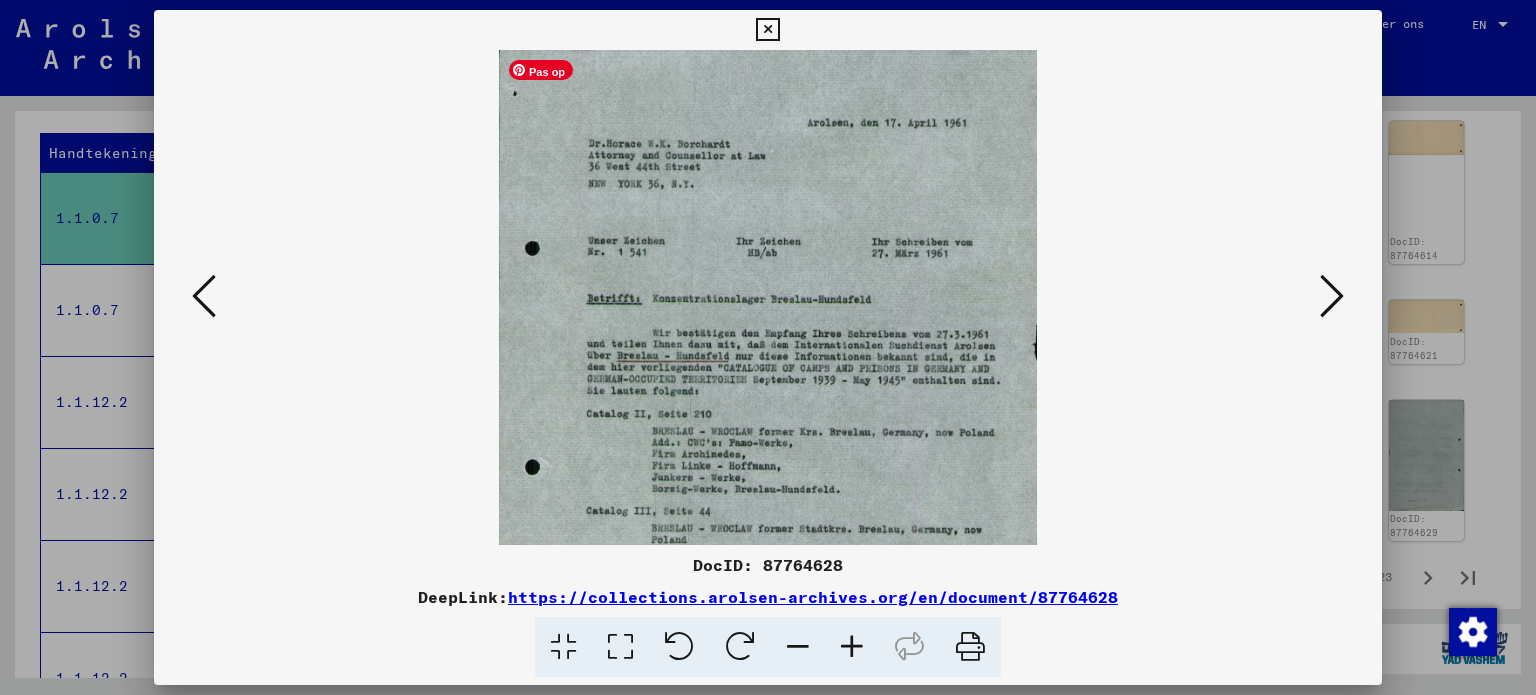 scroll, scrollTop: 103, scrollLeft: 0, axis: vertical 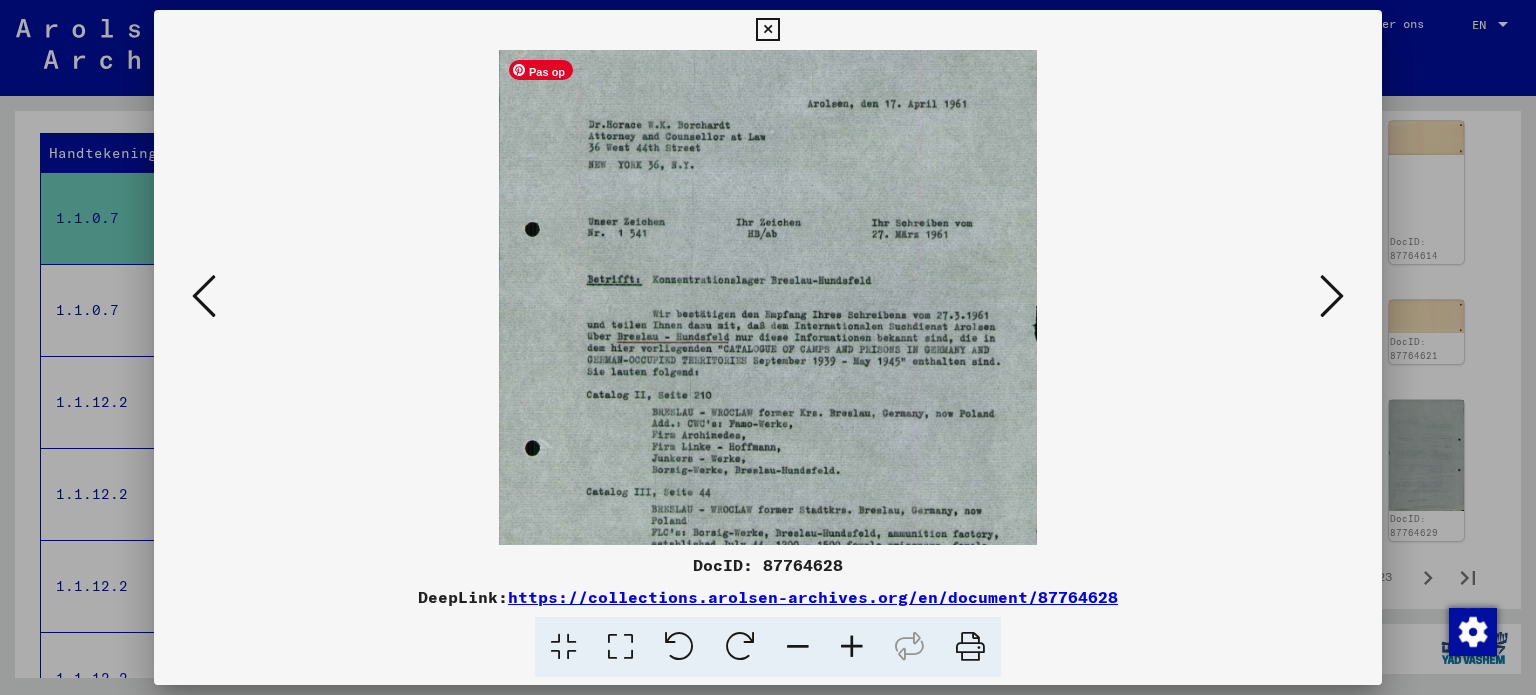 drag, startPoint x: 852, startPoint y: 455, endPoint x: 844, endPoint y: 352, distance: 103.31021 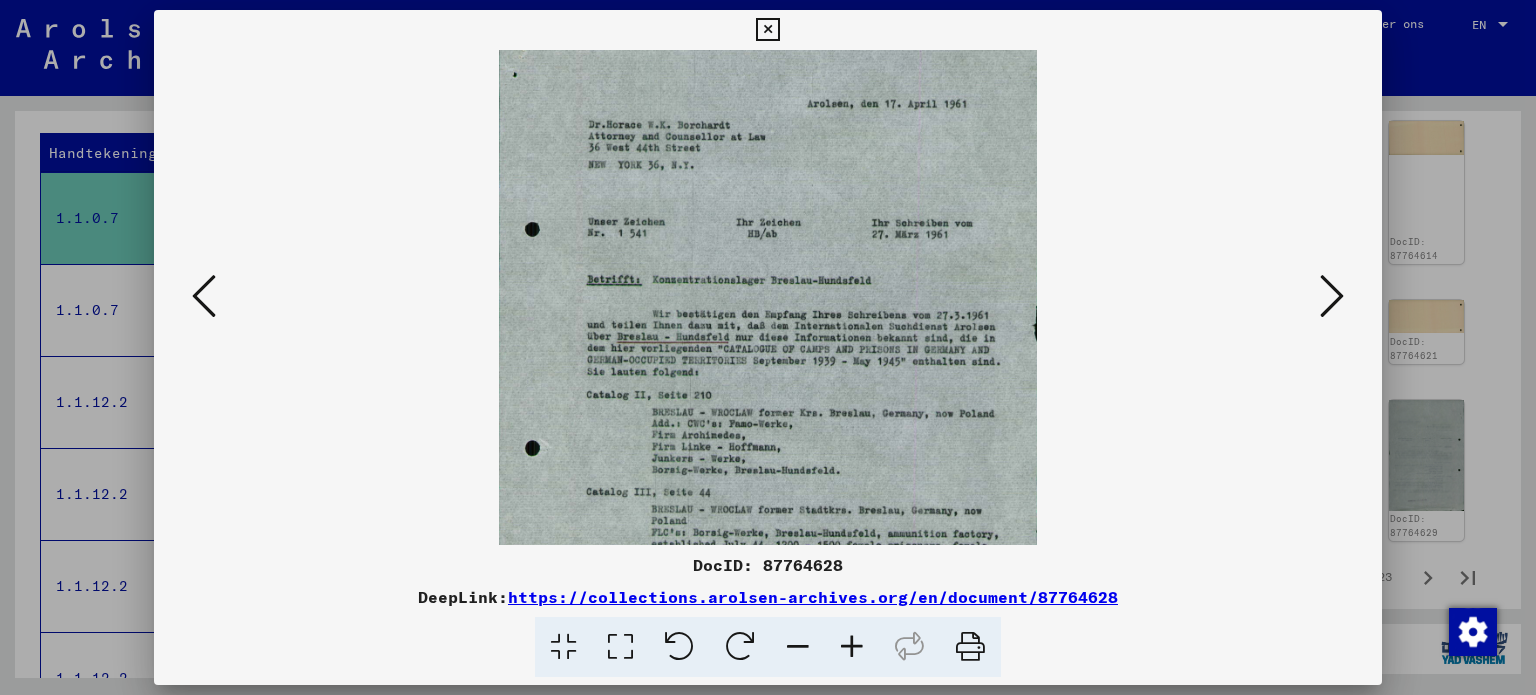 click at bounding box center [1332, 296] 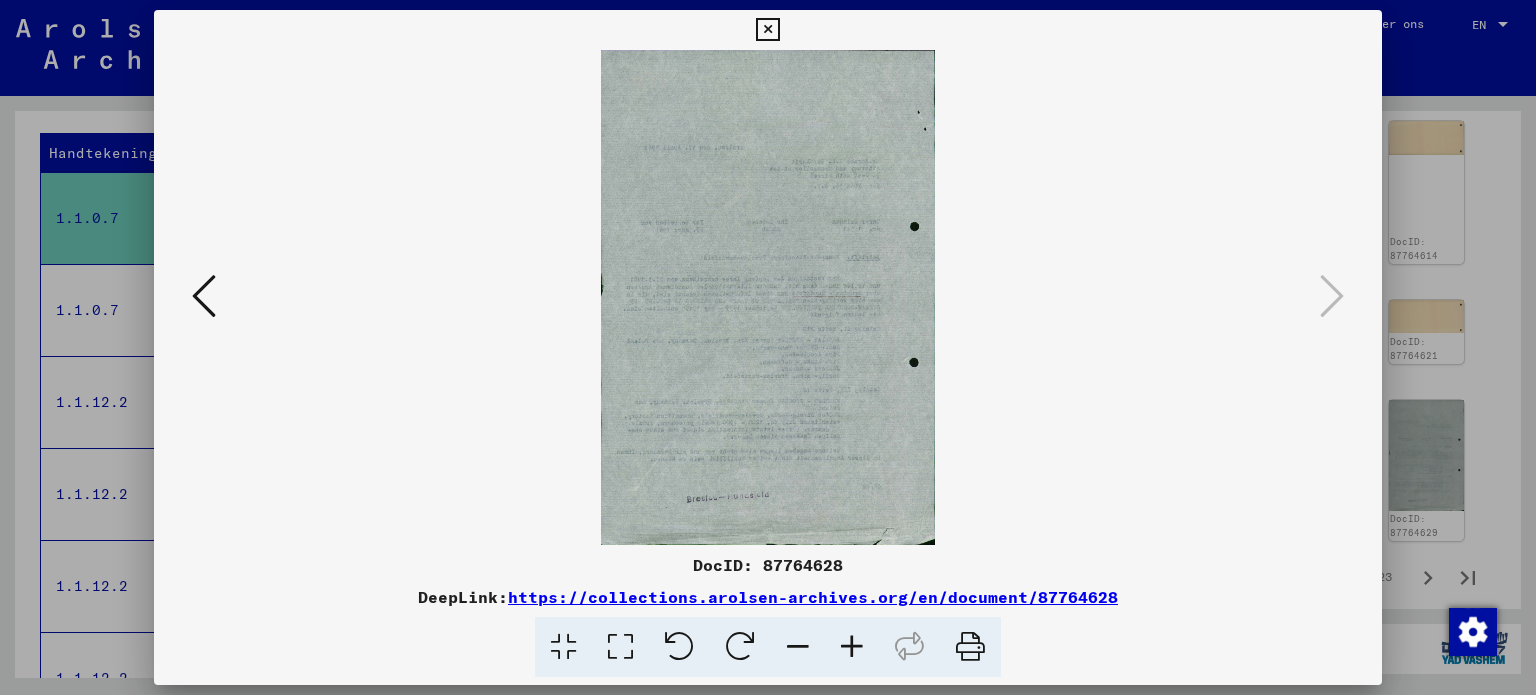 click at bounding box center (767, 30) 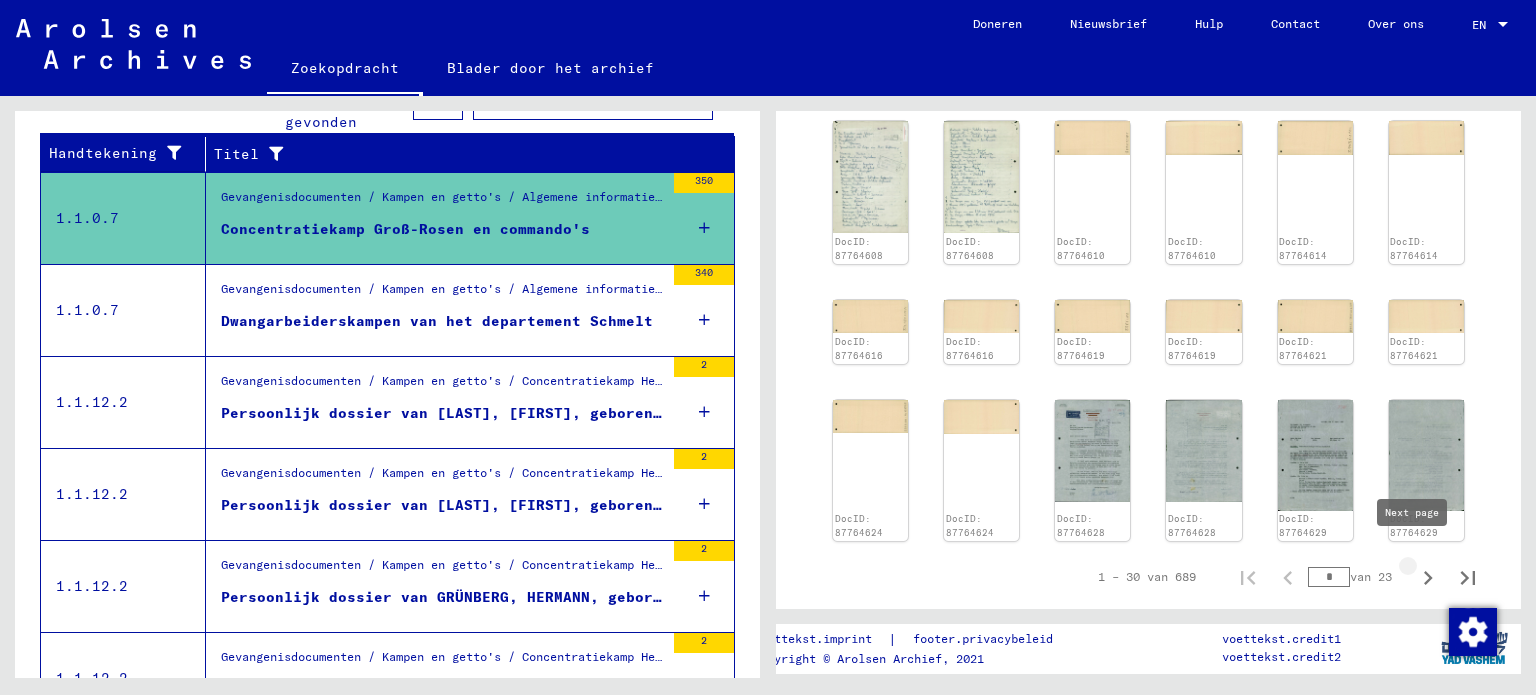 click 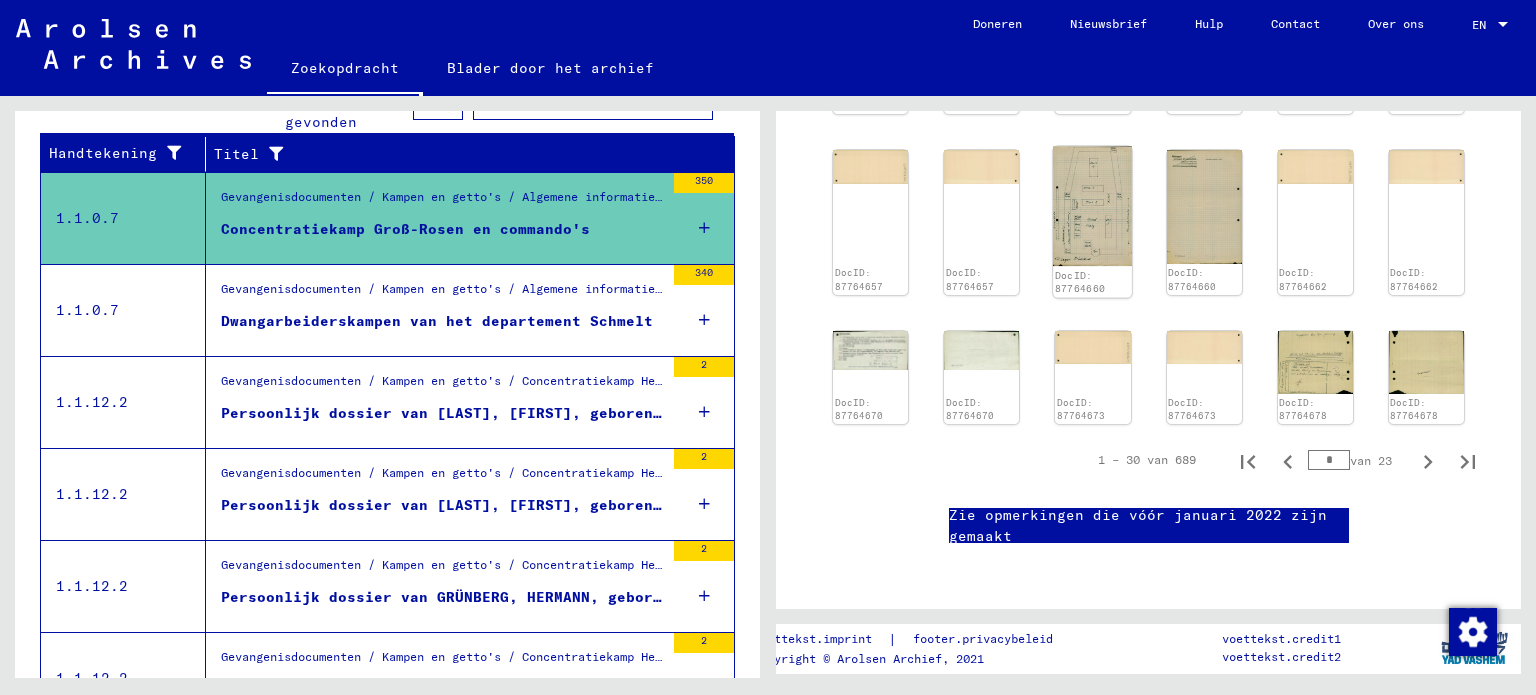 click 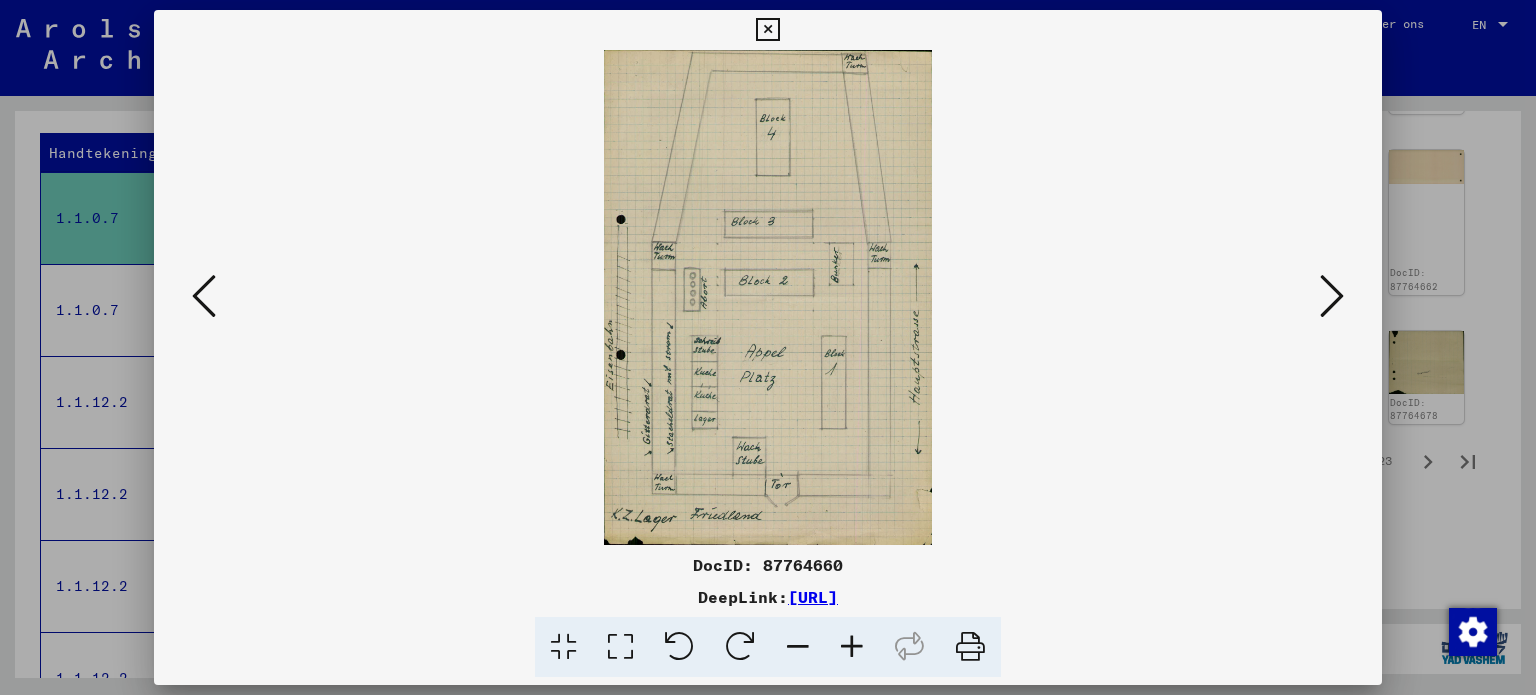 click at bounding box center [852, 647] 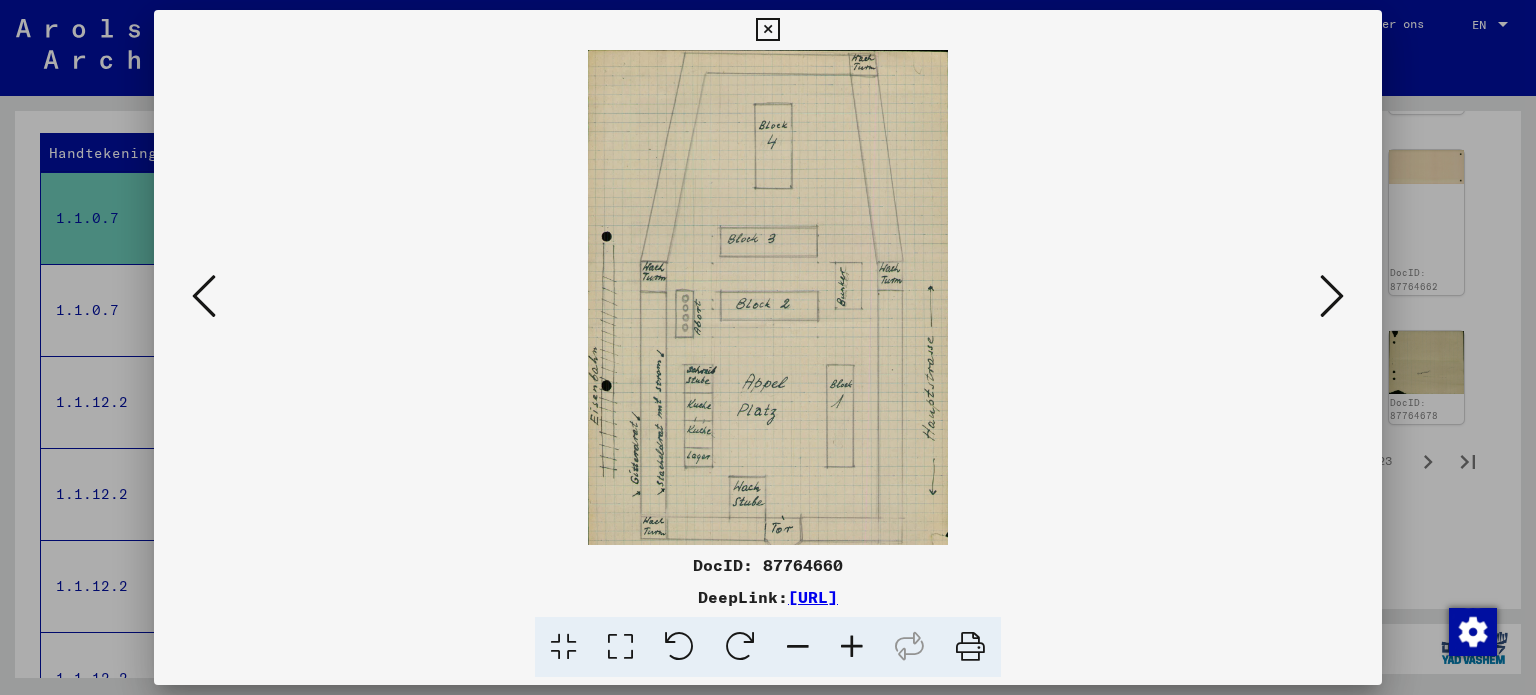click at bounding box center [852, 647] 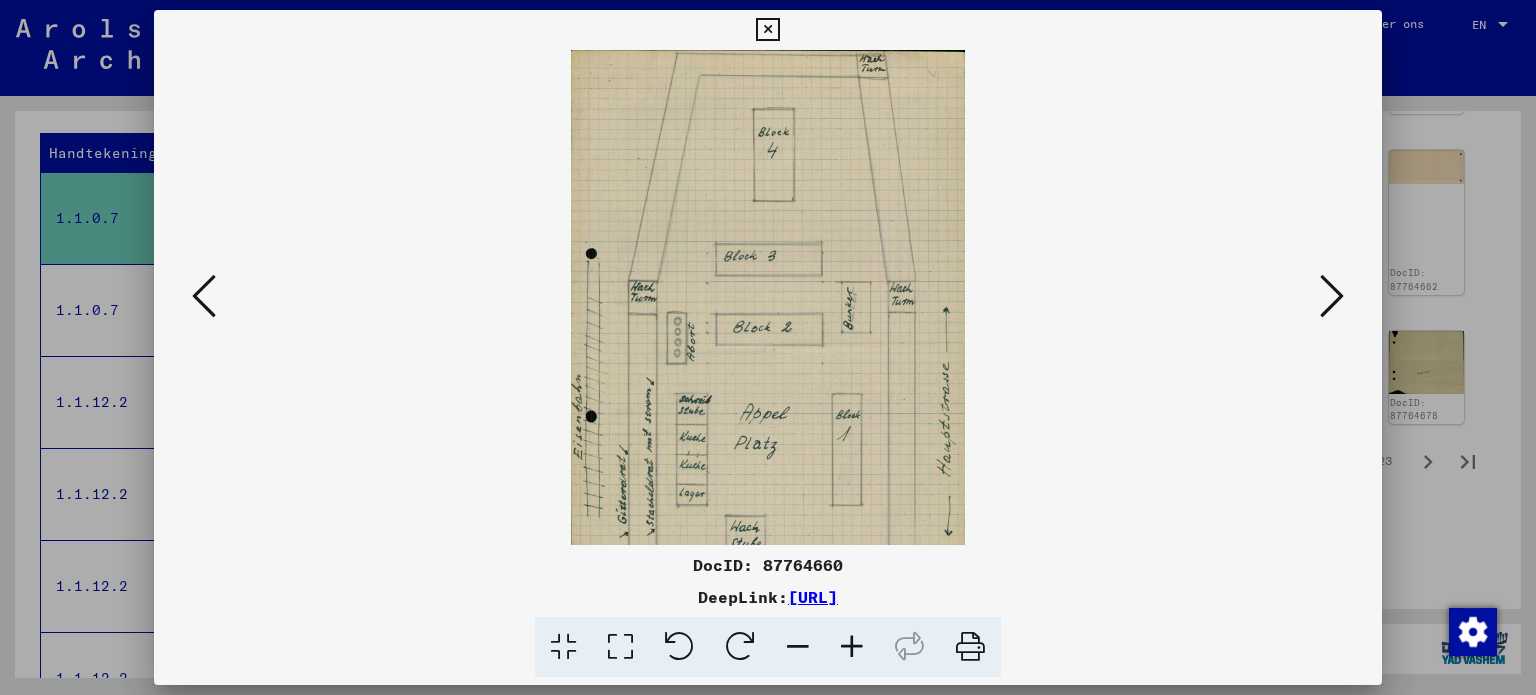 click at bounding box center [852, 647] 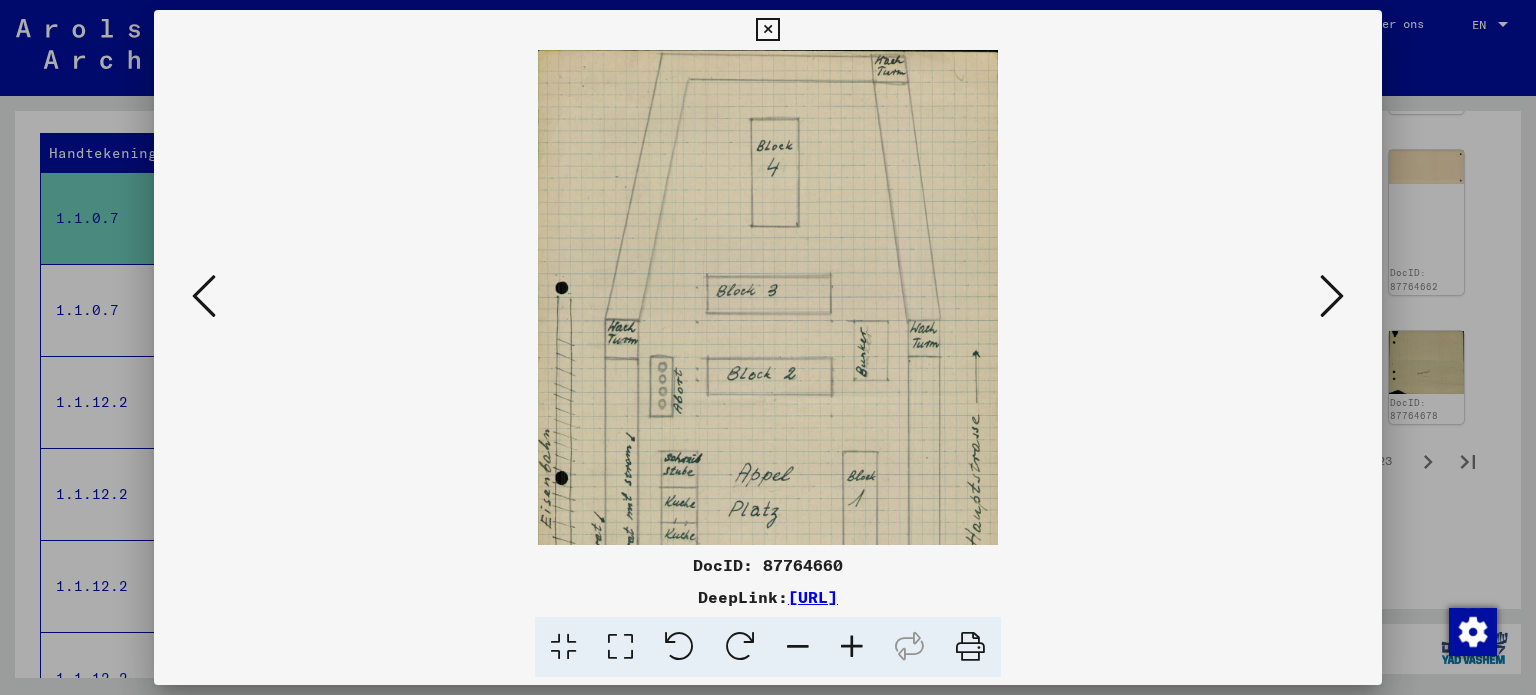 drag, startPoint x: 854, startPoint y: 643, endPoint x: 864, endPoint y: 615, distance: 29.732138 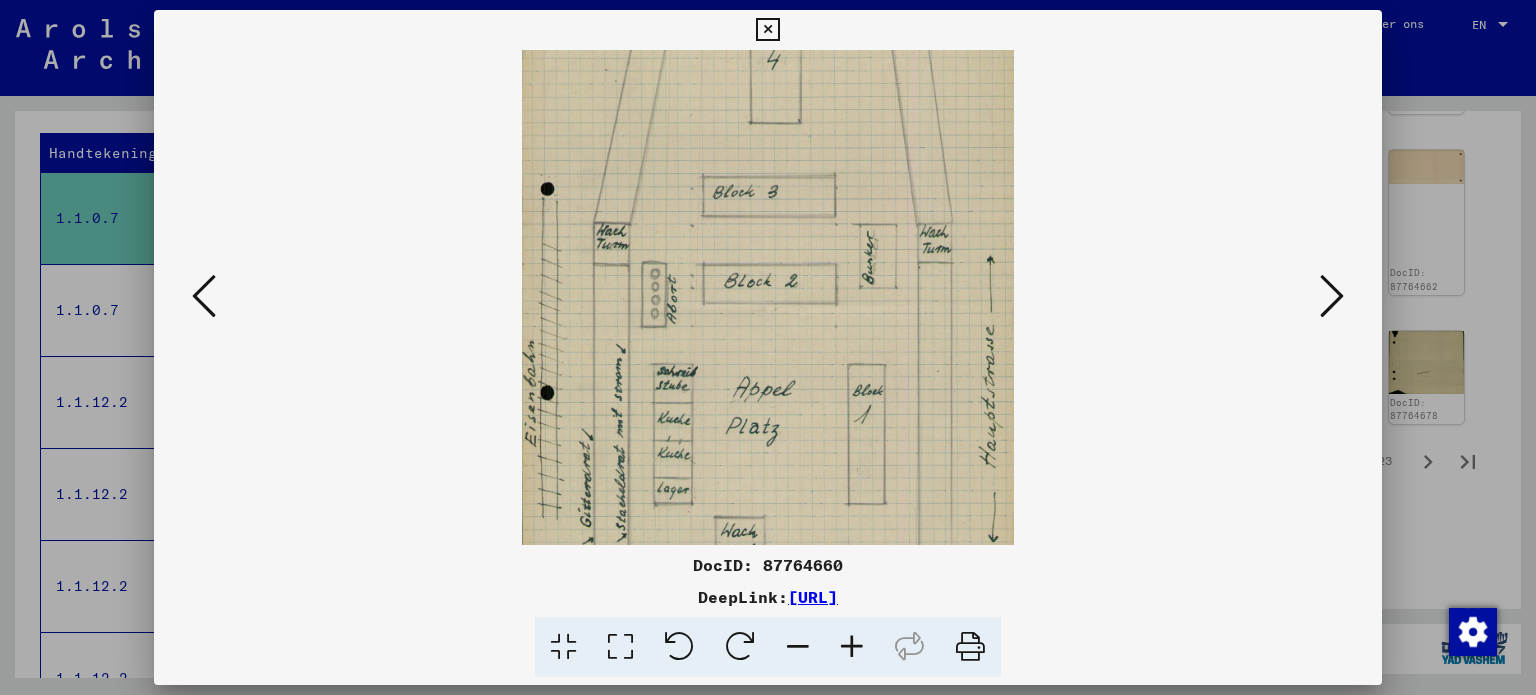 scroll, scrollTop: 132, scrollLeft: 0, axis: vertical 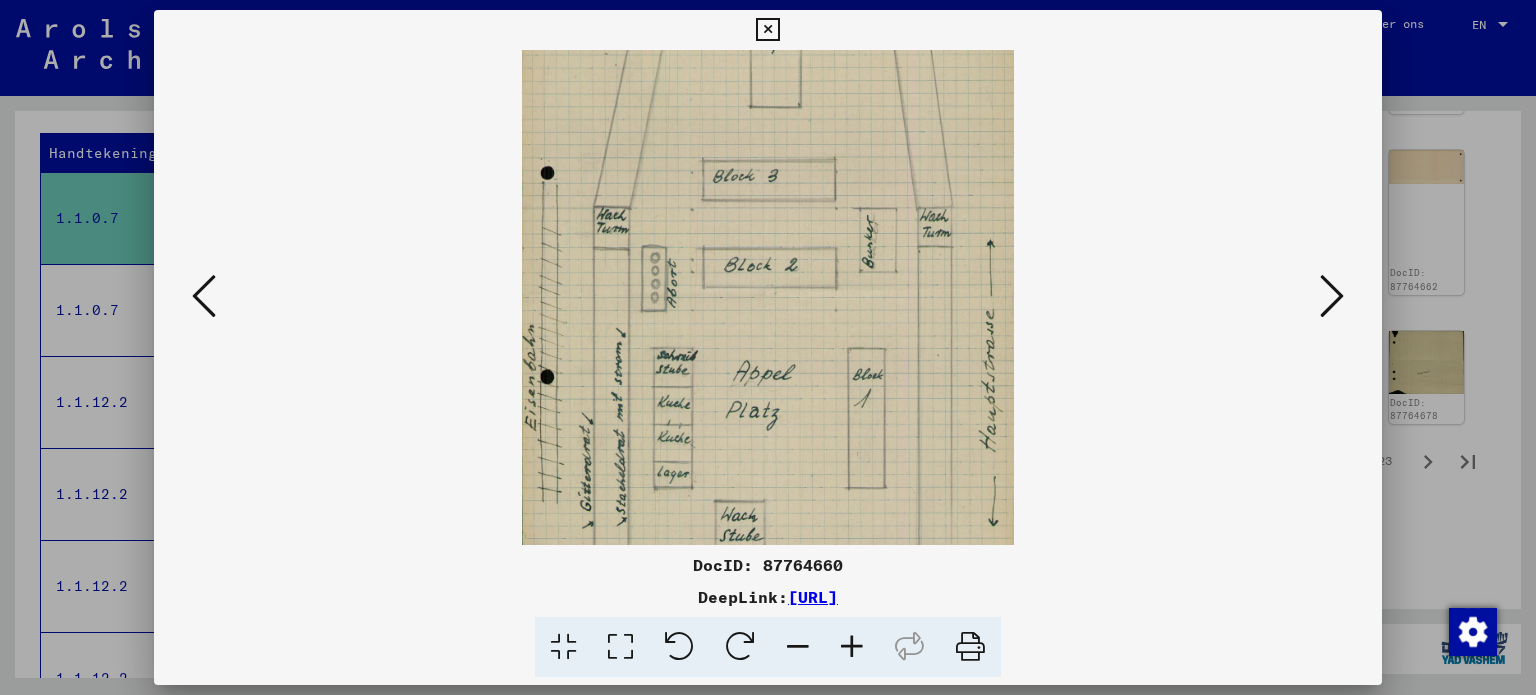 drag, startPoint x: 863, startPoint y: 359, endPoint x: 882, endPoint y: 228, distance: 132.3707 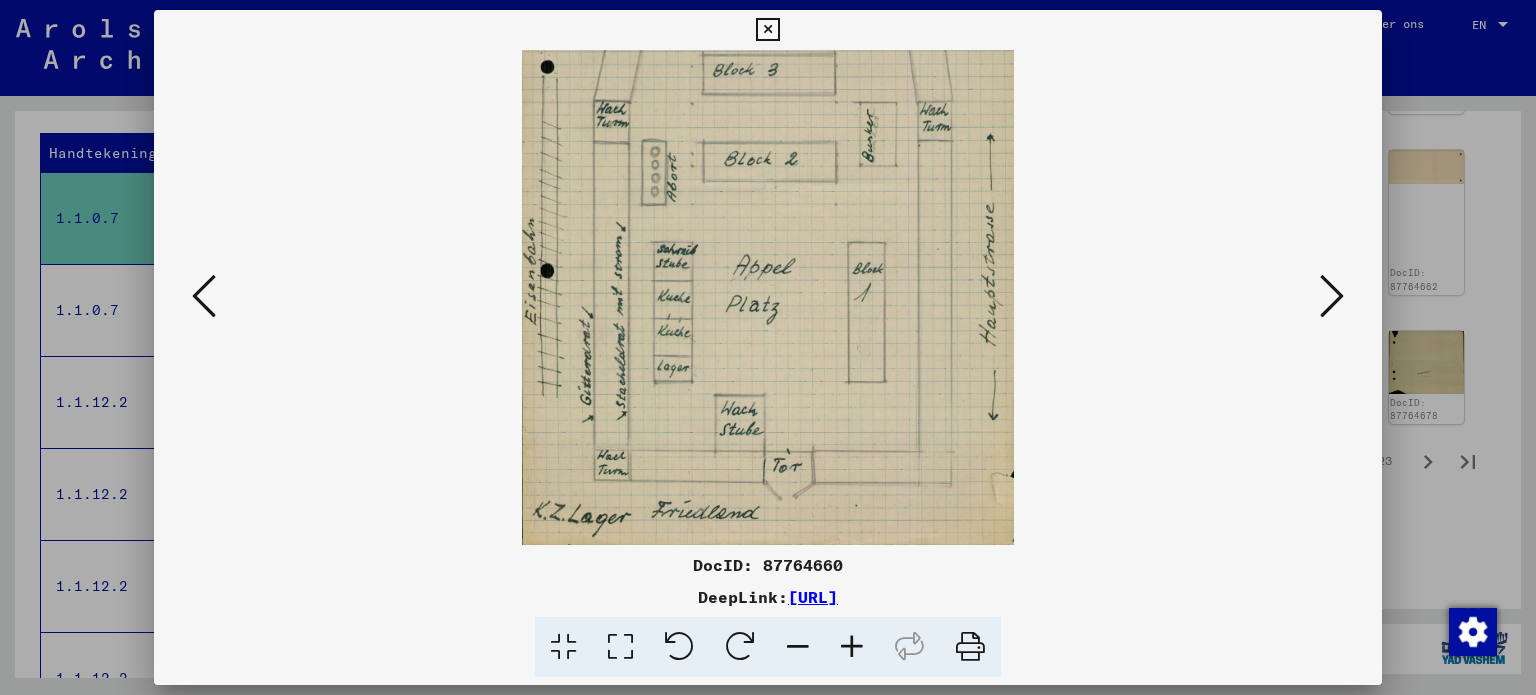 scroll, scrollTop: 249, scrollLeft: 0, axis: vertical 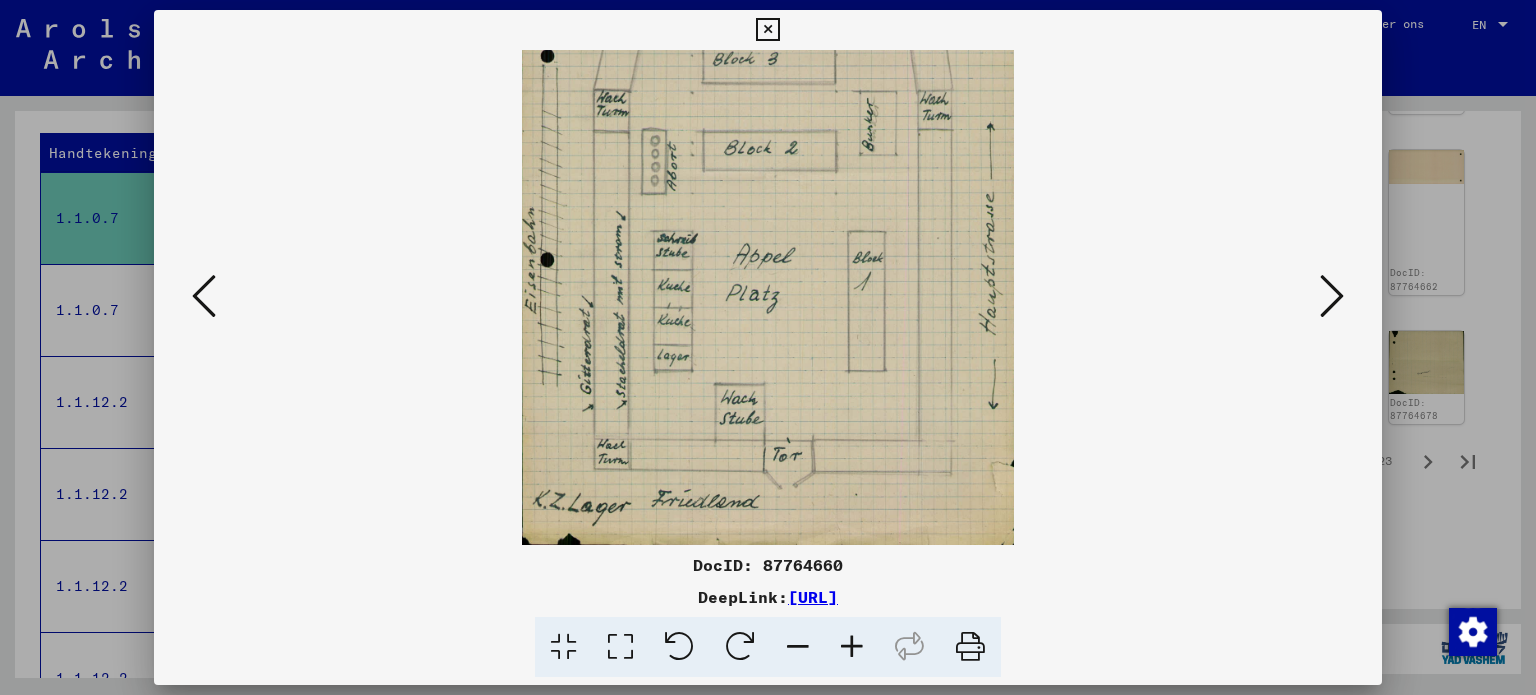 drag, startPoint x: 720, startPoint y: 303, endPoint x: 860, endPoint y: 187, distance: 181.8131 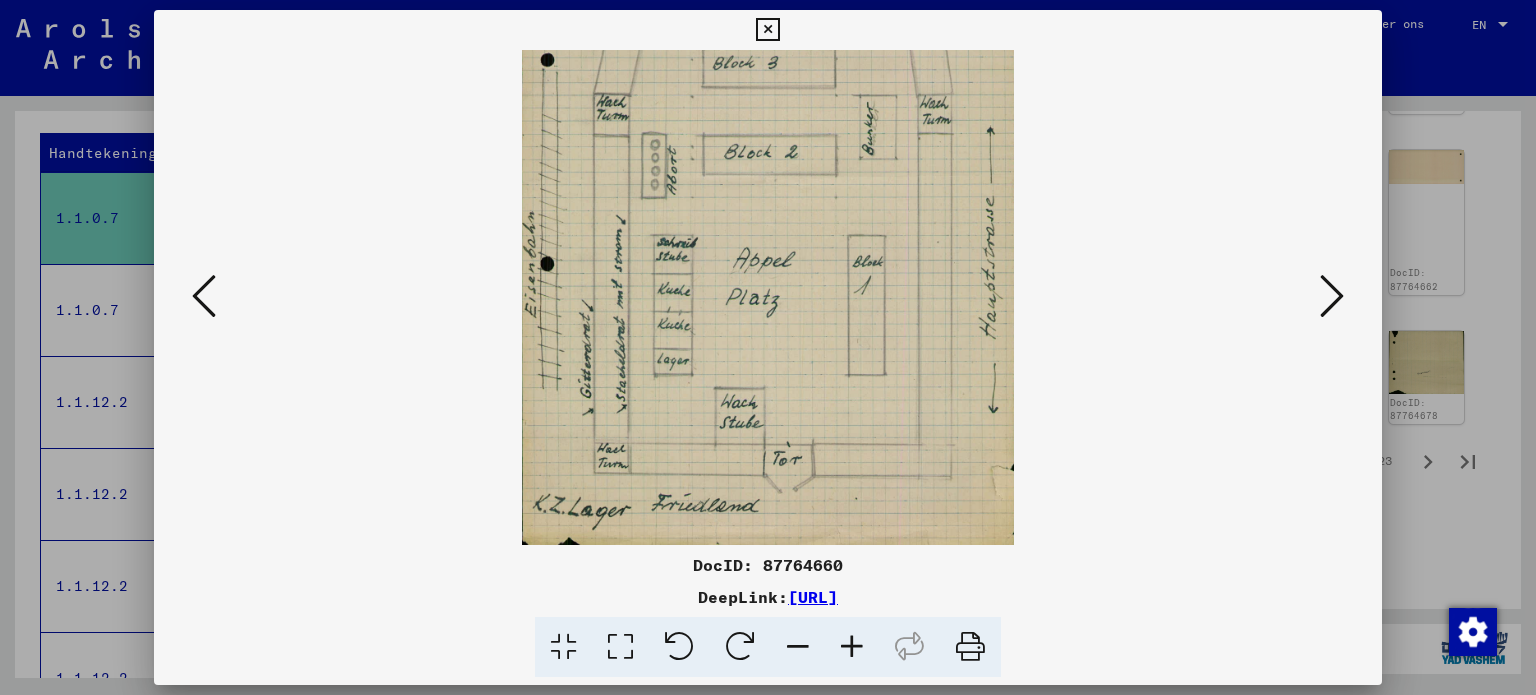 click at bounding box center (1332, 296) 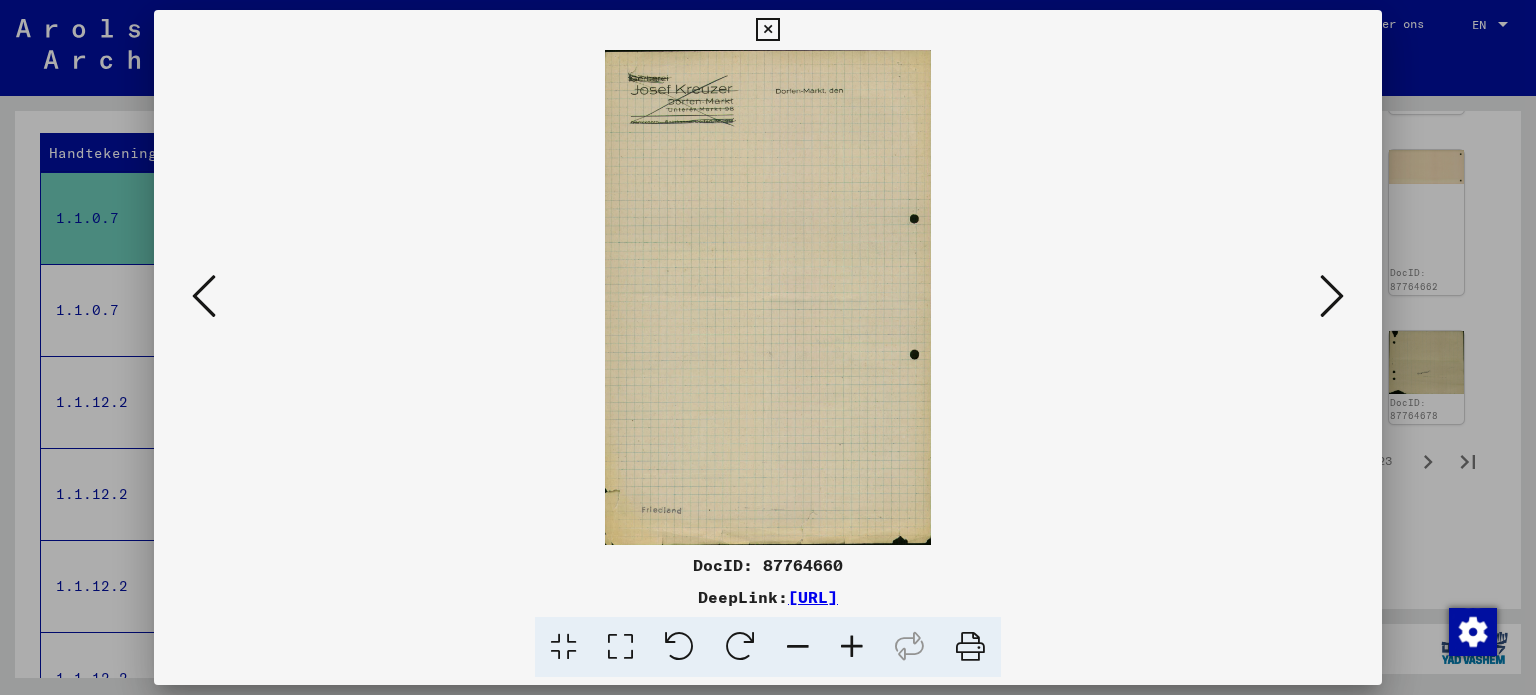 scroll, scrollTop: 0, scrollLeft: 0, axis: both 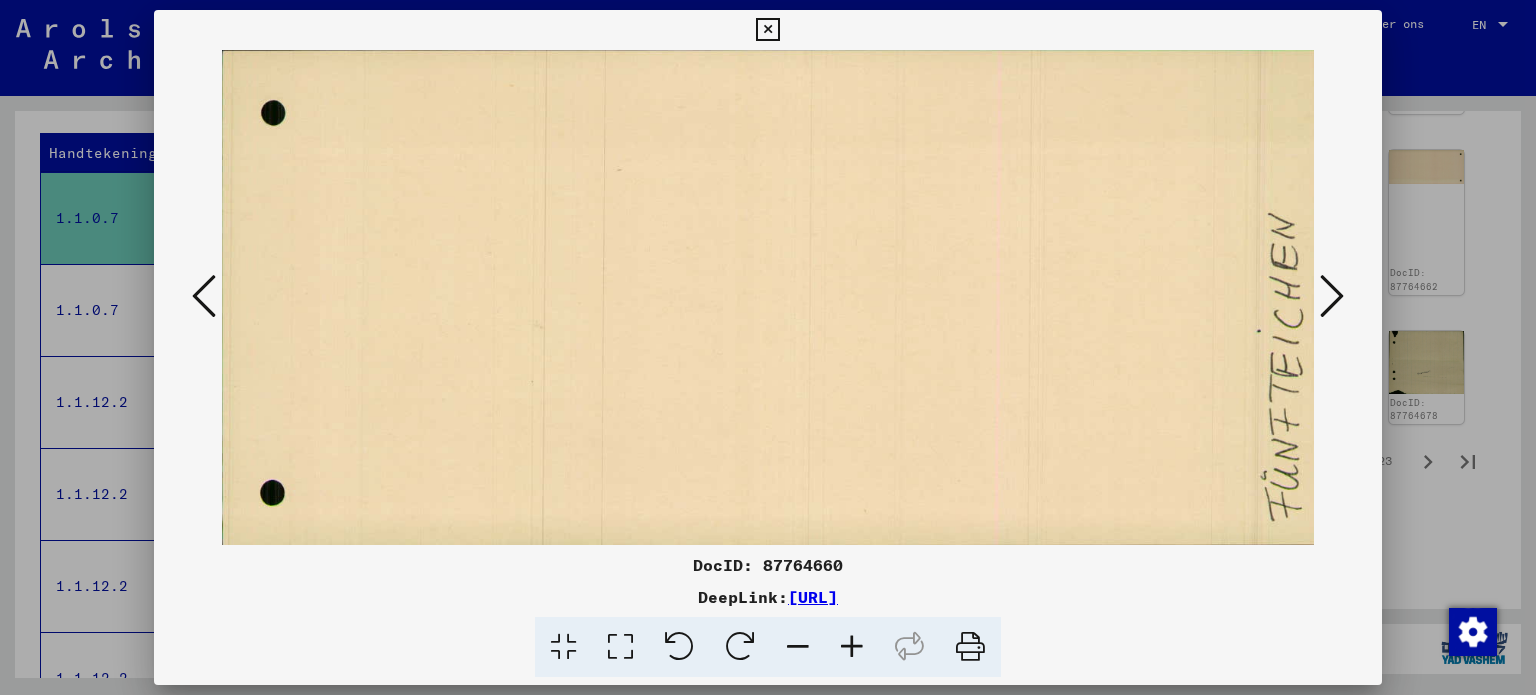 click at bounding box center (1332, 296) 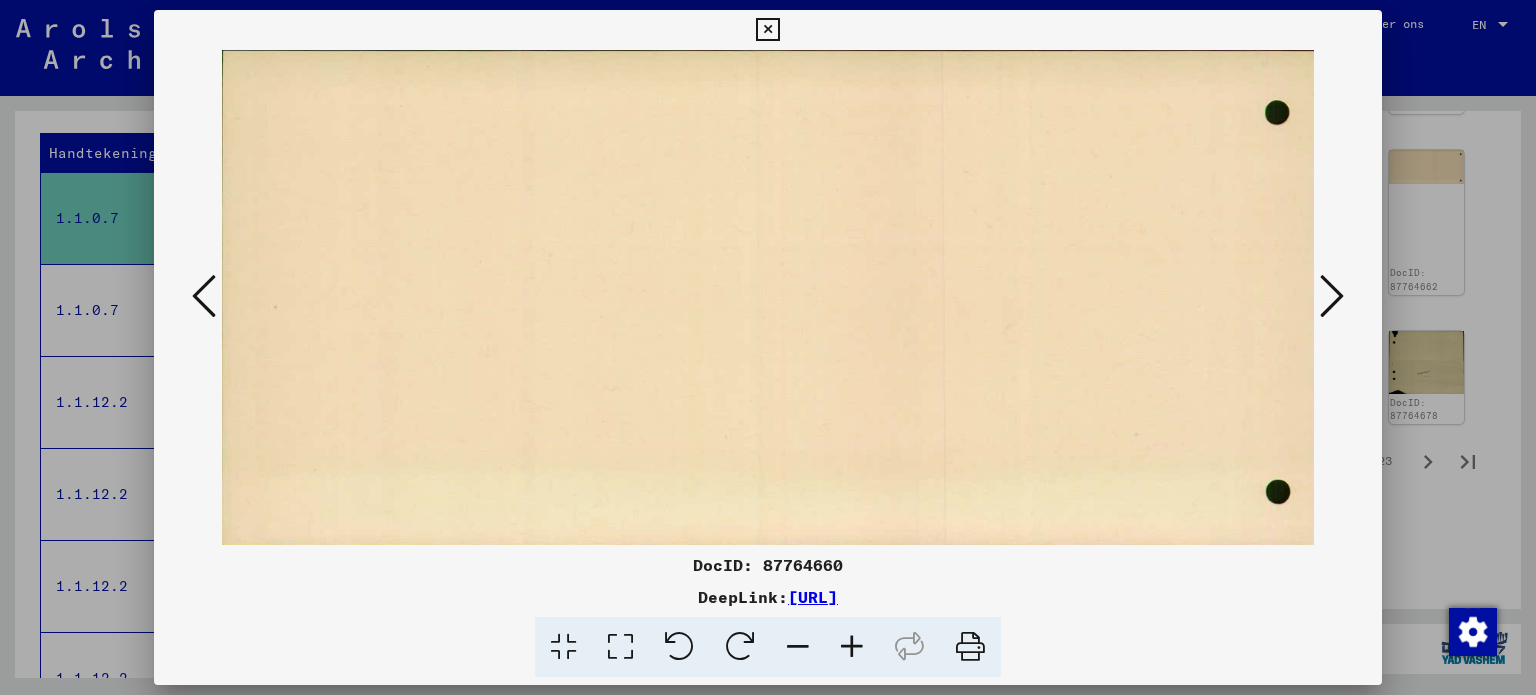 click at bounding box center (1332, 296) 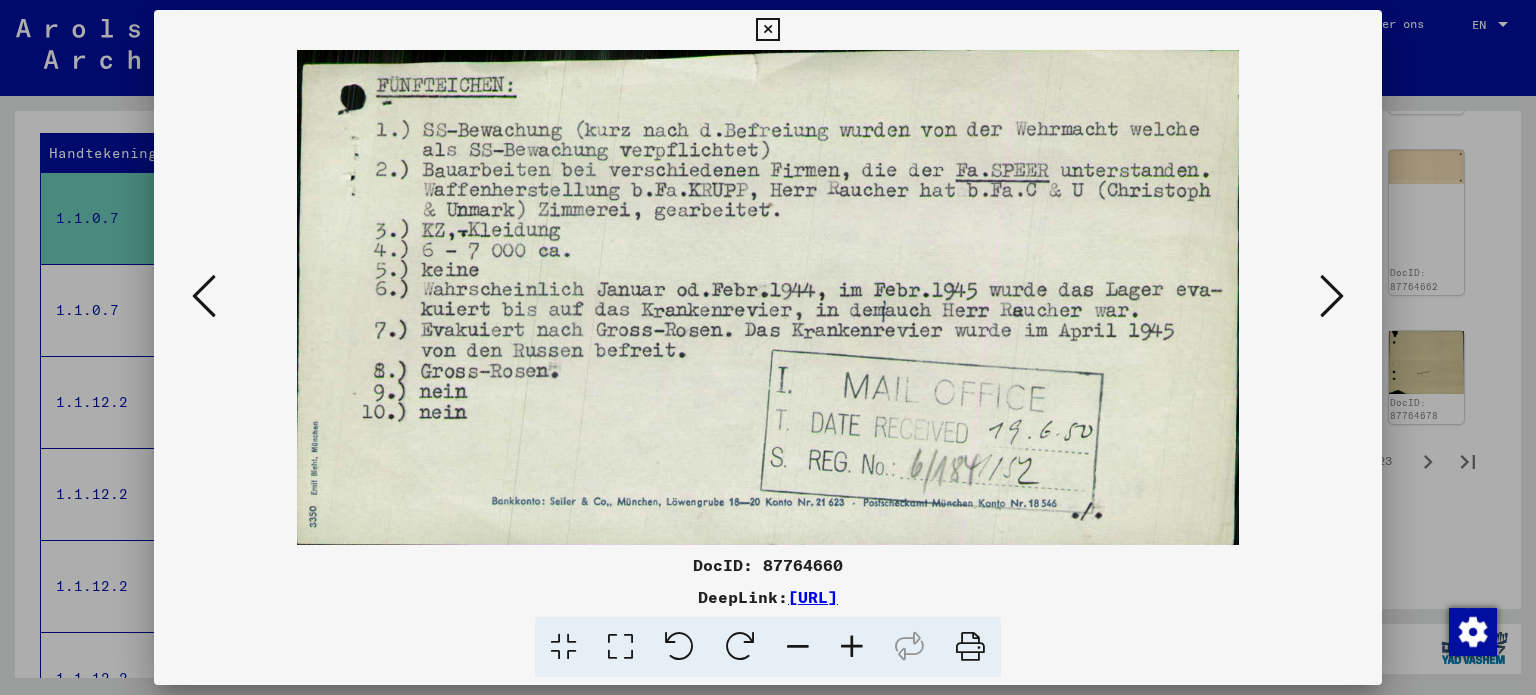 click at bounding box center [1332, 296] 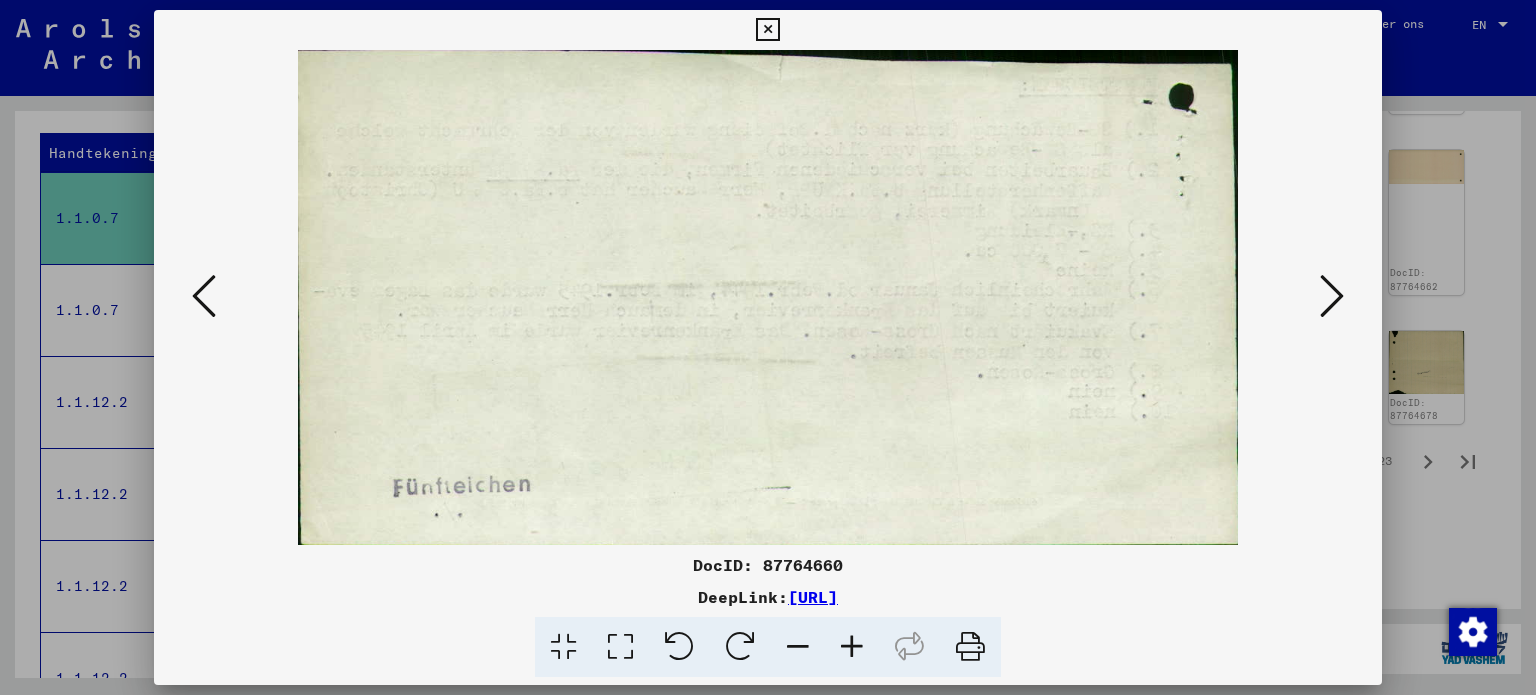 click at bounding box center (1332, 296) 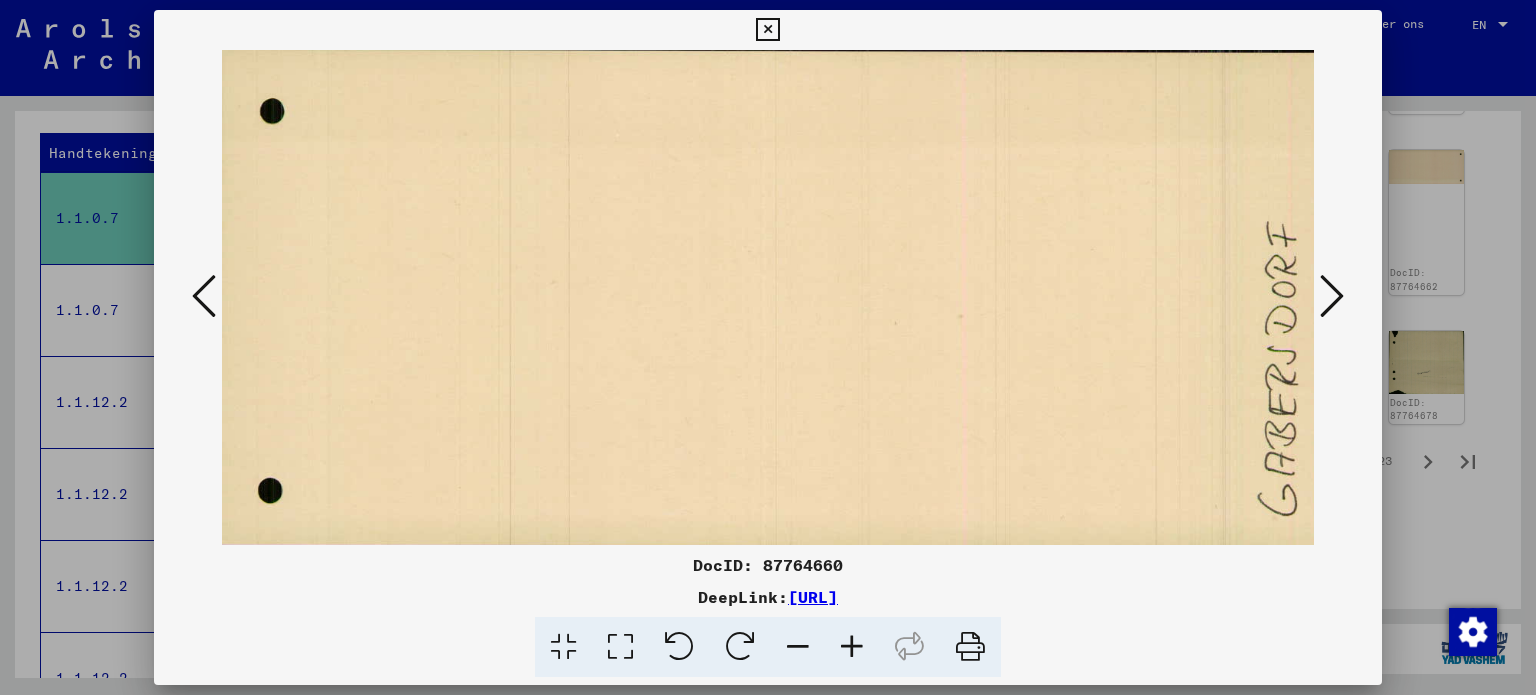 click at bounding box center (1332, 296) 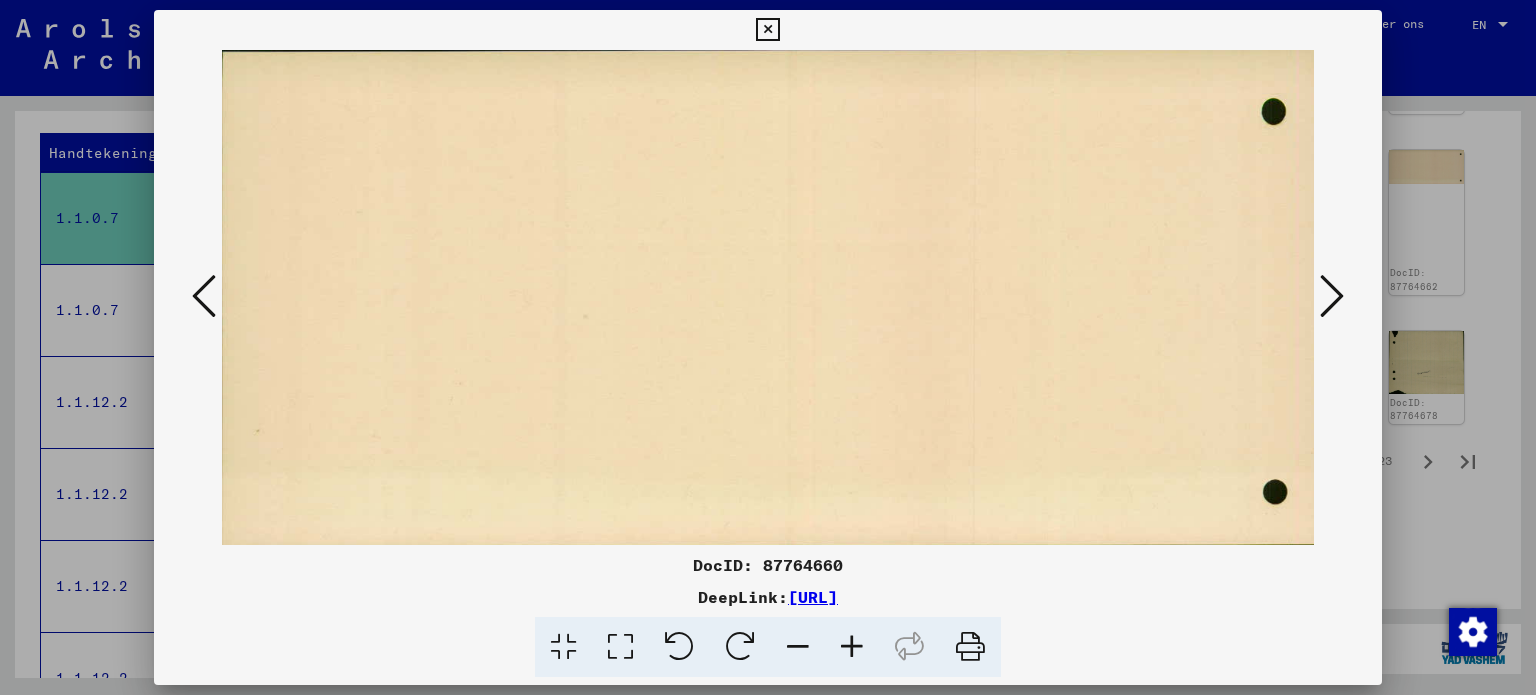 click at bounding box center [1332, 296] 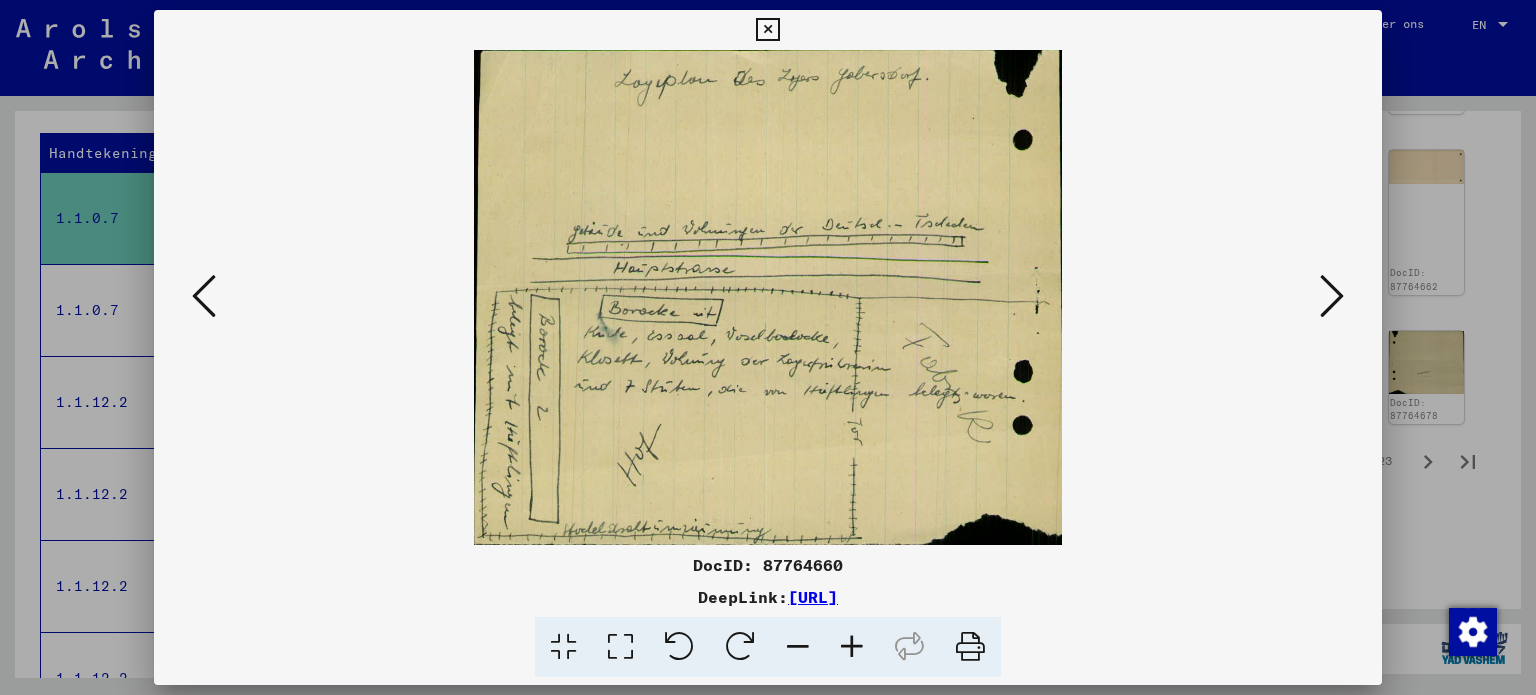 click at bounding box center (1332, 296) 